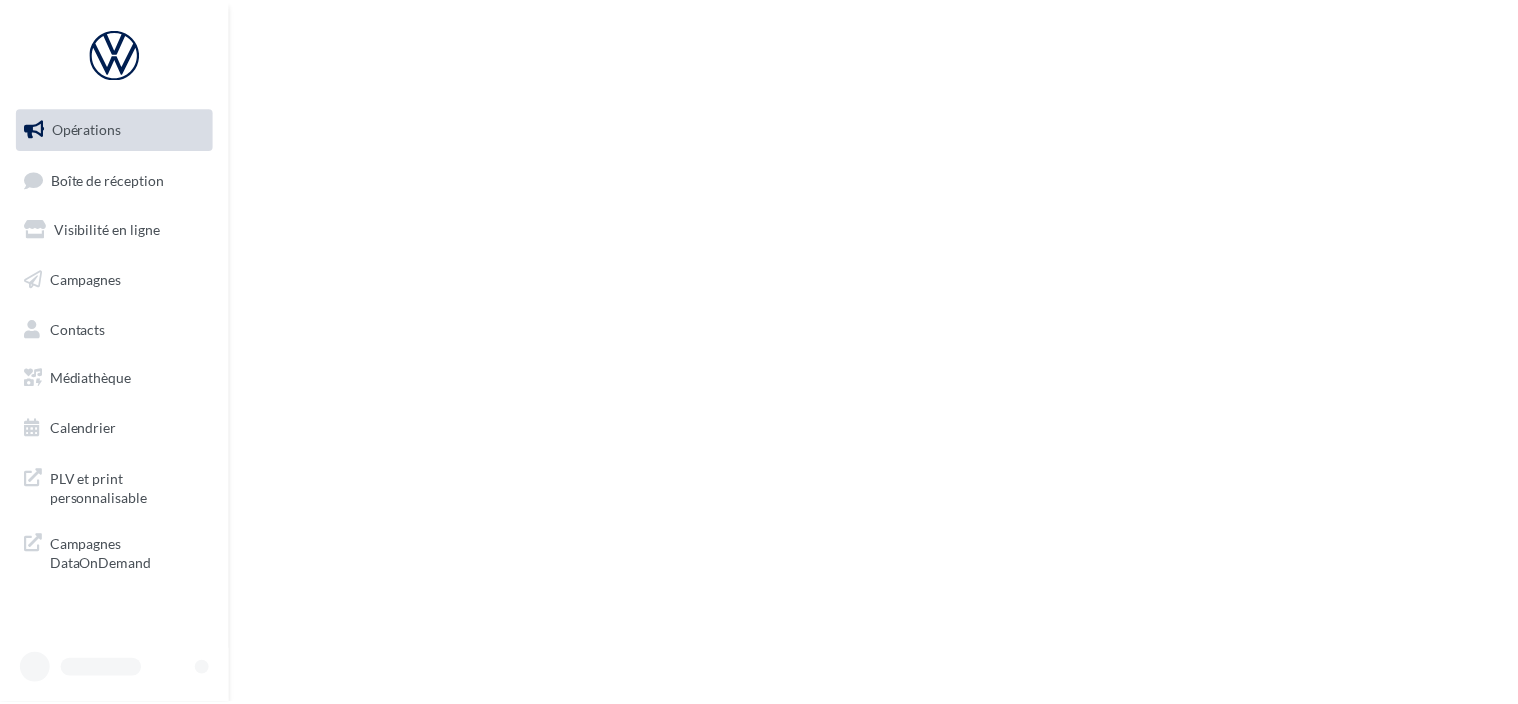 scroll, scrollTop: 0, scrollLeft: 0, axis: both 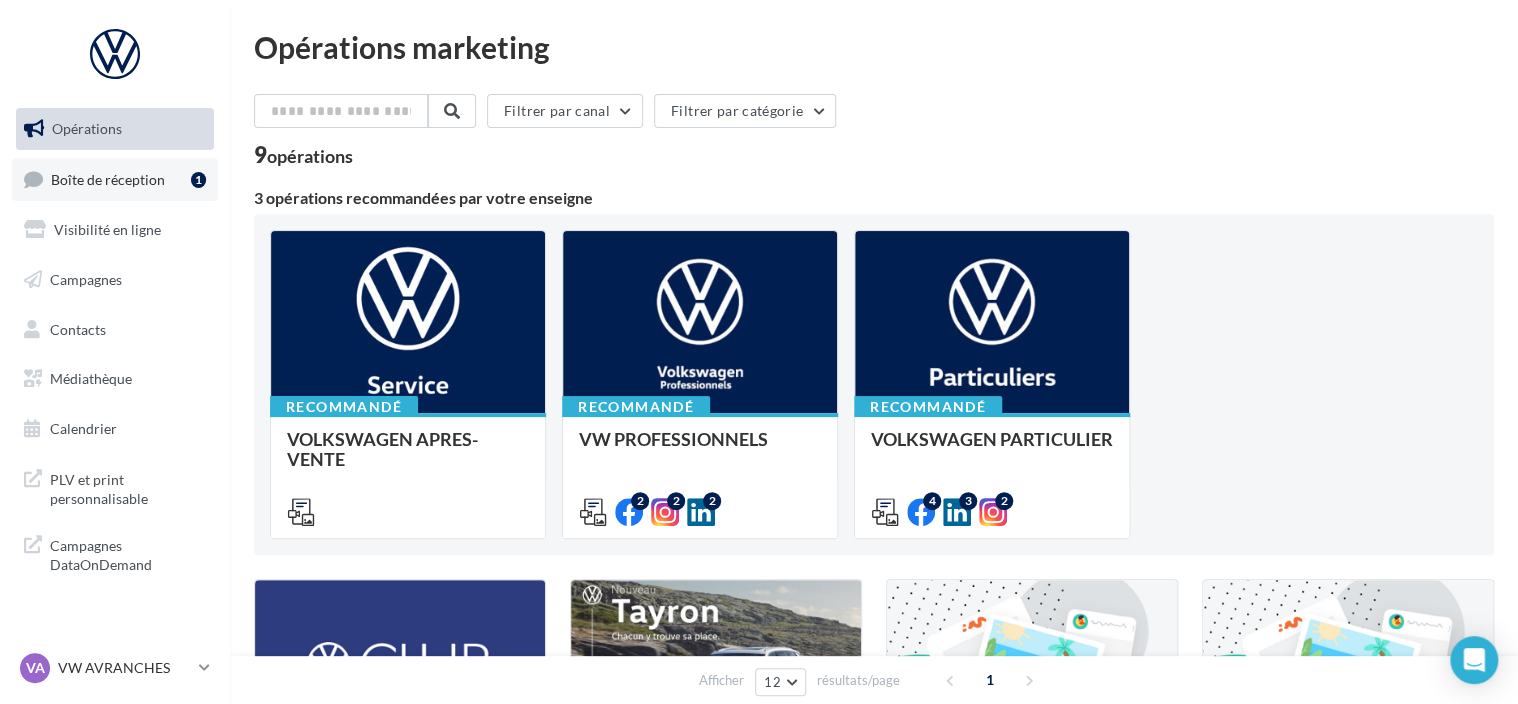 click on "Boîte de réception" at bounding box center [108, 178] 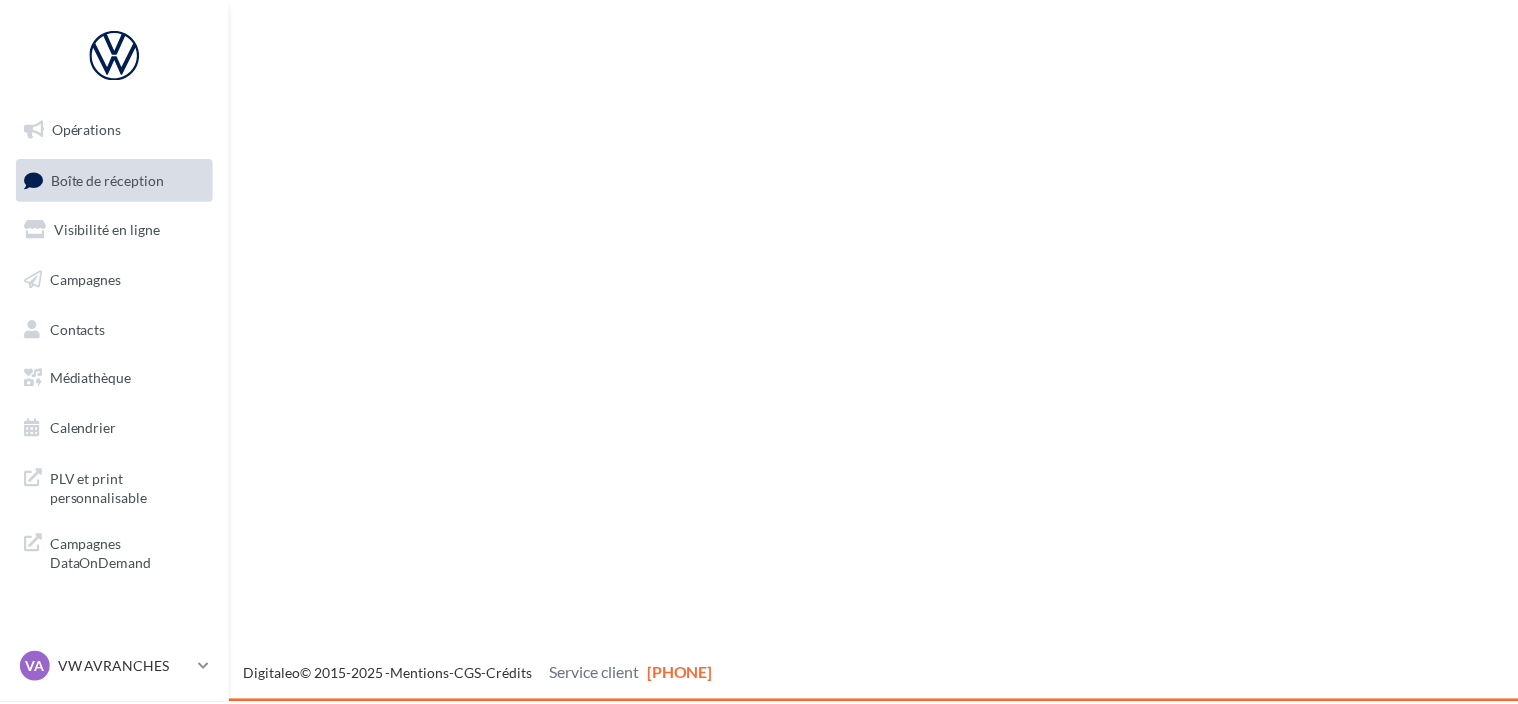 scroll, scrollTop: 0, scrollLeft: 0, axis: both 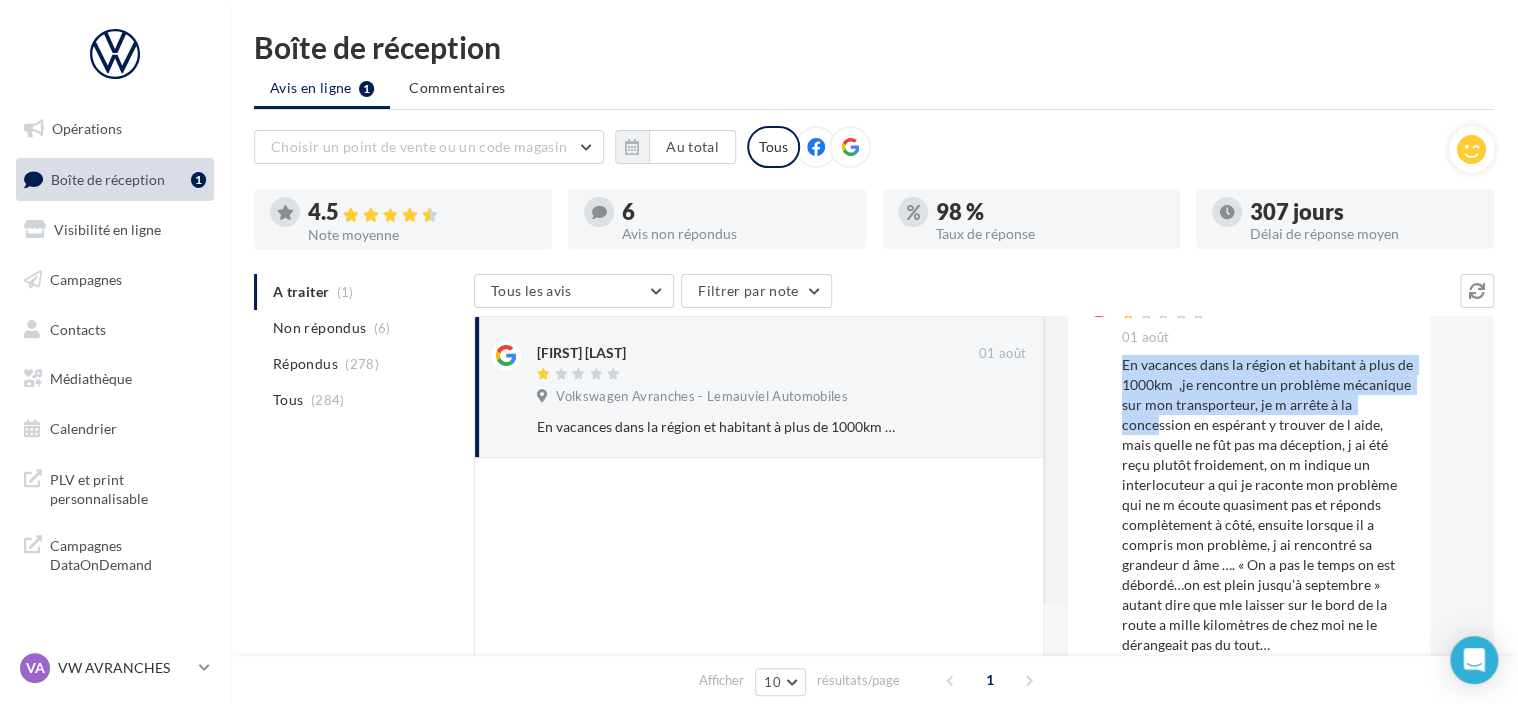 drag, startPoint x: 1121, startPoint y: 364, endPoint x: 1172, endPoint y: 435, distance: 87.41853 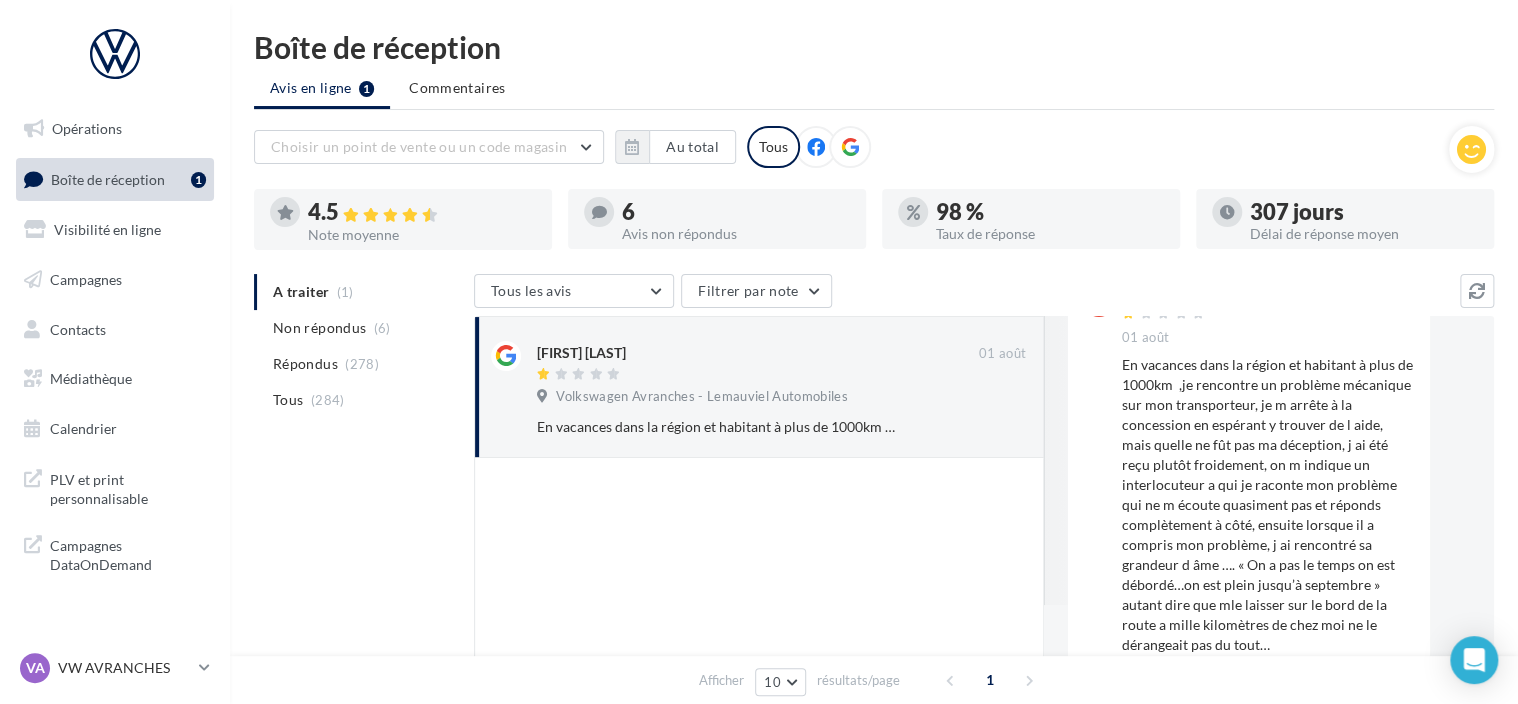 drag, startPoint x: 1172, startPoint y: 435, endPoint x: 1077, endPoint y: 399, distance: 101.59232 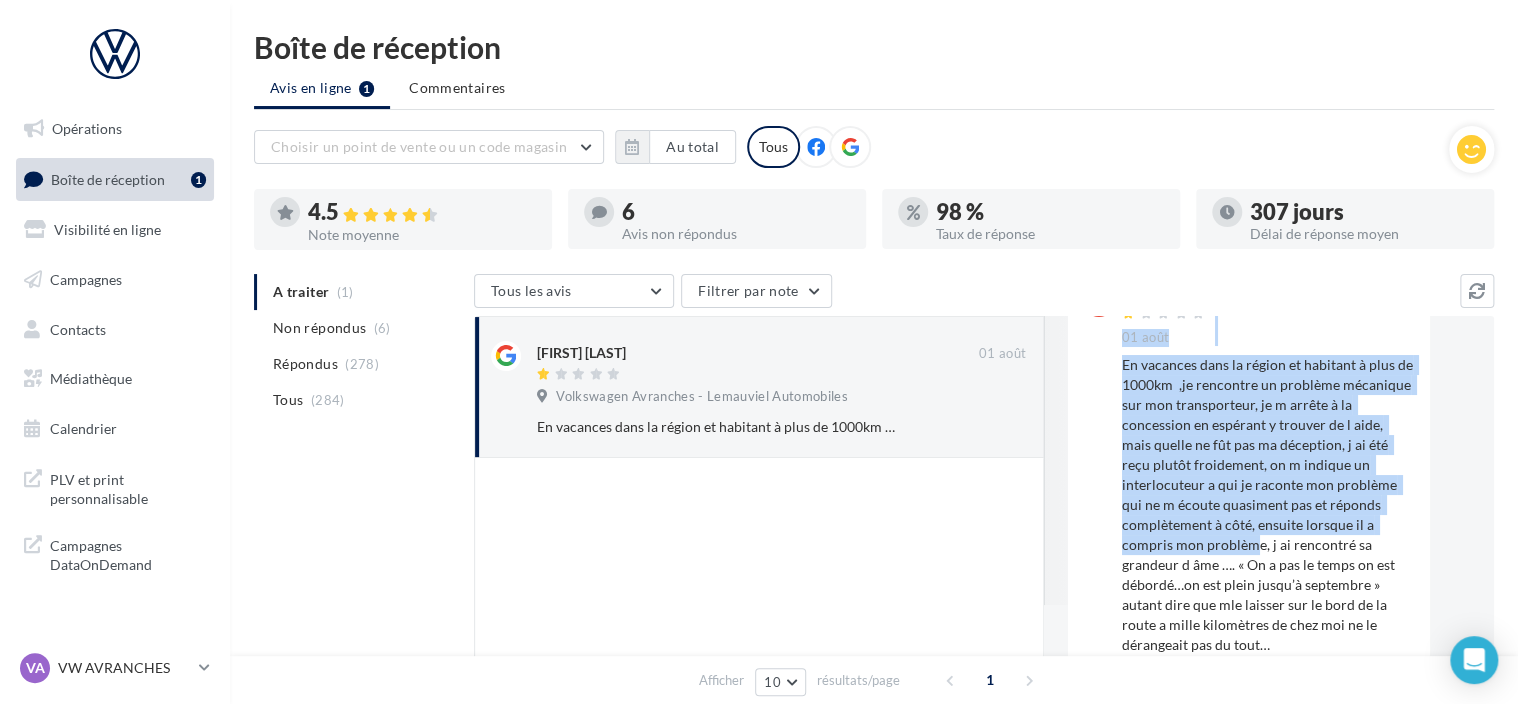 drag, startPoint x: 1106, startPoint y: 344, endPoint x: 1257, endPoint y: 535, distance: 243.47896 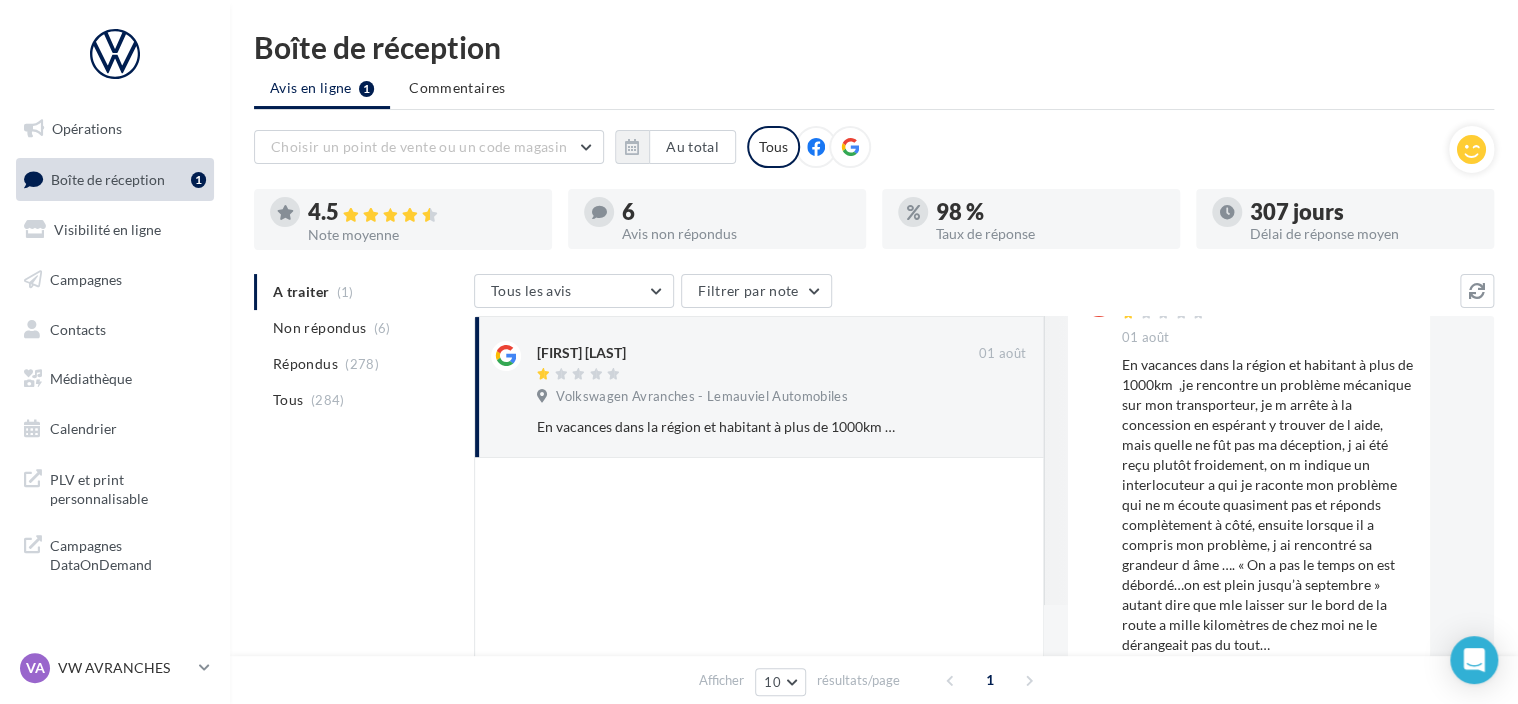 click on "En vacances dans la région et habitant à plus de 1000km  ,je rencontre un problème mécanique sur mon transporteur, je m arrête à la concession en espérant y trouver de l aide, mais quelle ne fût pas ma déception, j ai été reçu plutôt froidement, on m indique un interlocuteur a qui je raconte mon problème qui ne m écoute quasiment pas et réponds complètement à côté, ensuite lorsque il a compris mon problème, j ai rencontré sa grandeur d âme …. « On a pas le temps on est débordé…on est plein jusqu’à septembre » autant dire que mle laisser sur le bord de la route a mille kilomètres de chez moi ne le dérangeait pas du tout…
Voilà tout est dit, si vous cherchez un peu d humanité chez votre concessionnaire….fuyez il est encore temps…" at bounding box center [1268, 545] 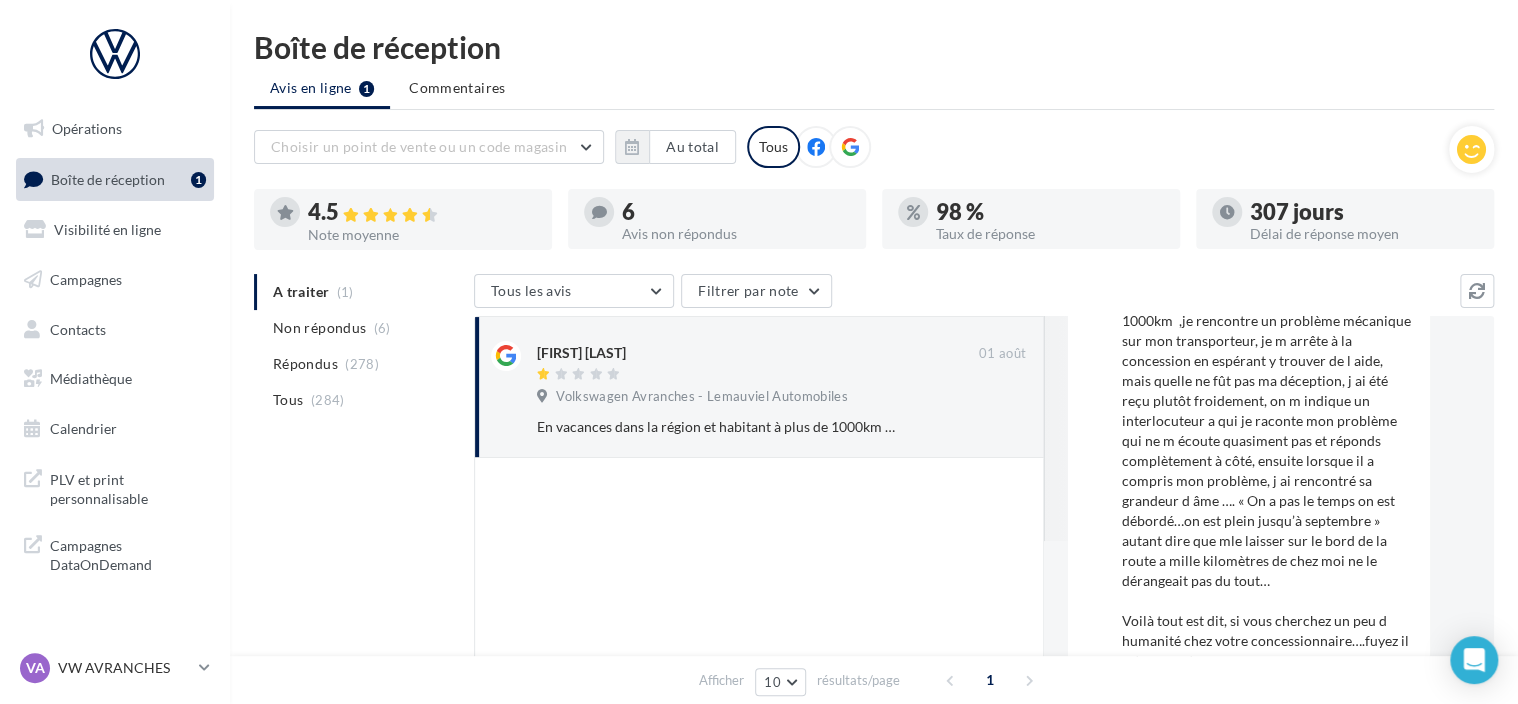 scroll, scrollTop: 170, scrollLeft: 0, axis: vertical 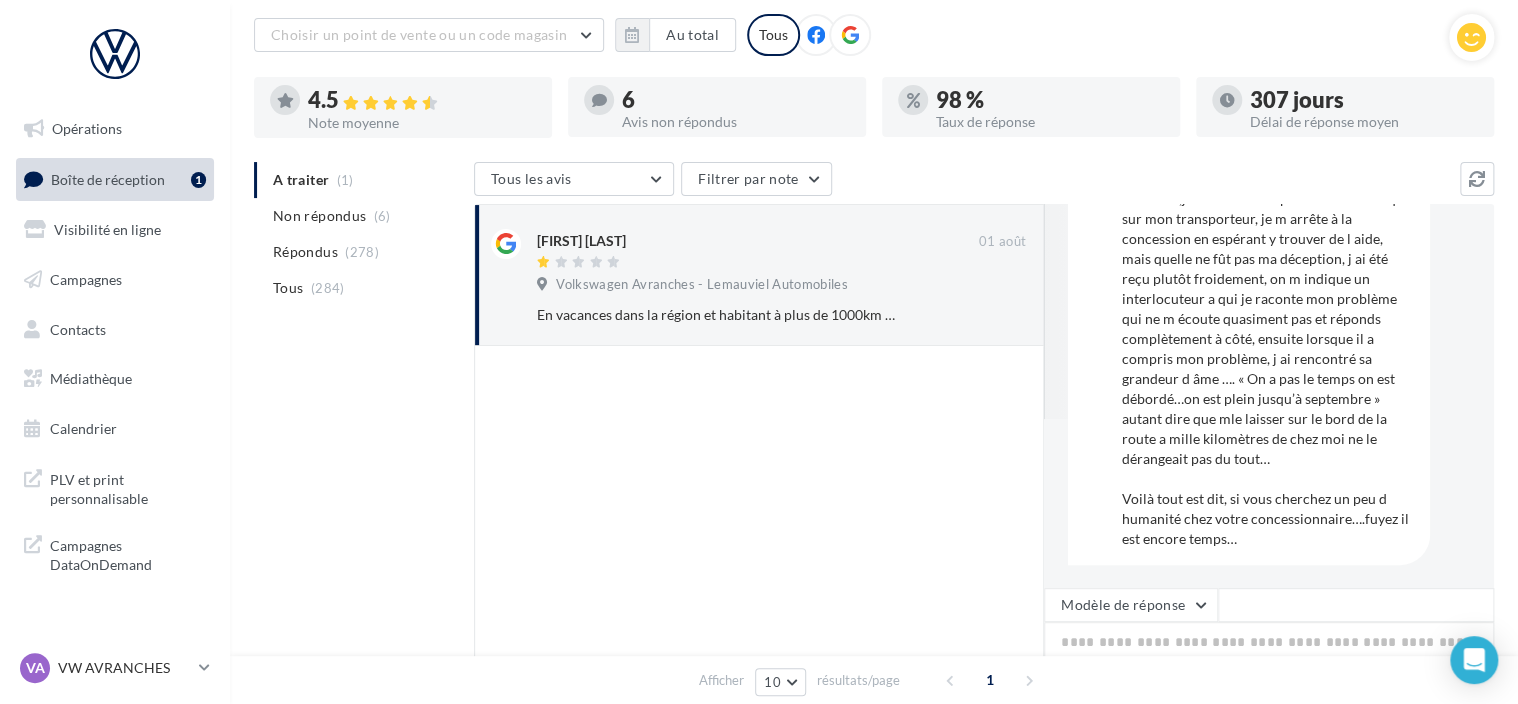 click at bounding box center [759, 572] 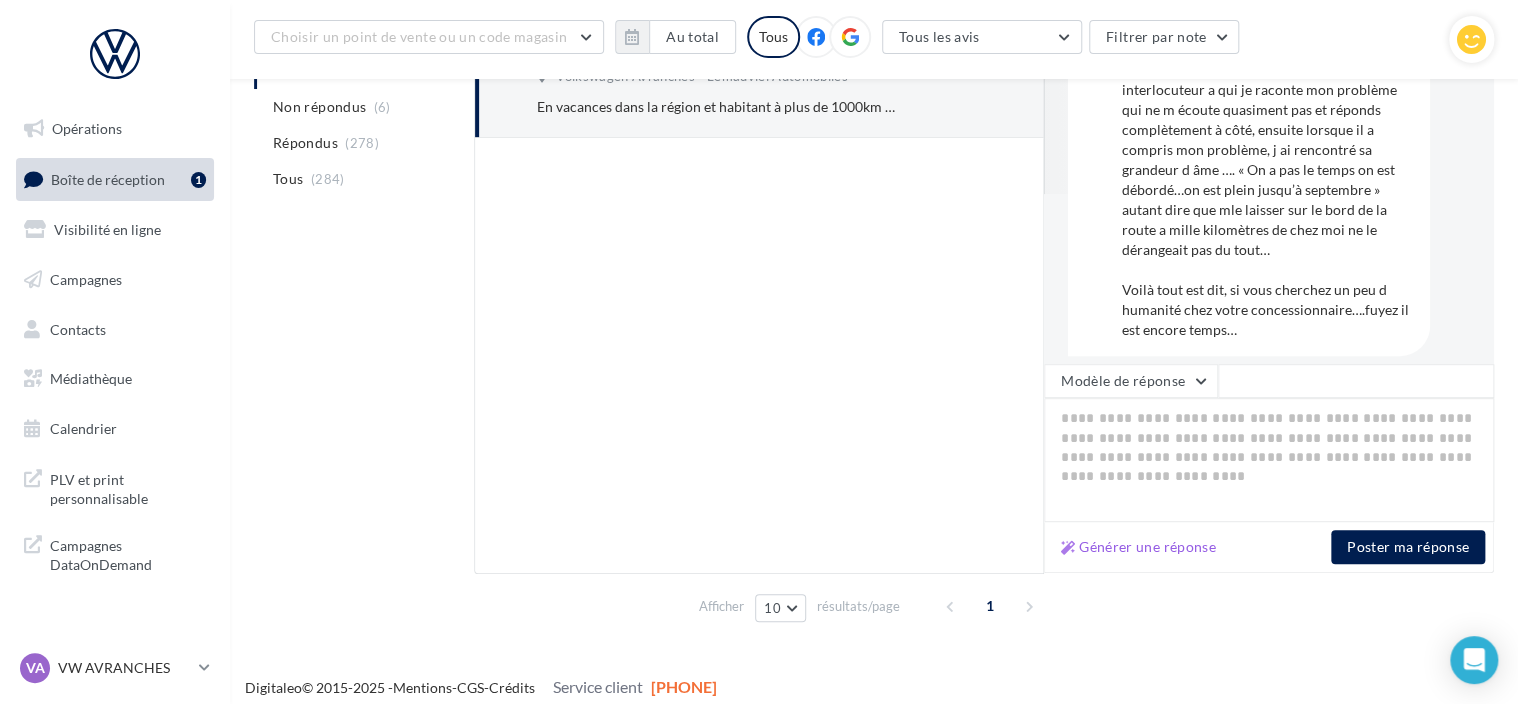 scroll, scrollTop: 348, scrollLeft: 0, axis: vertical 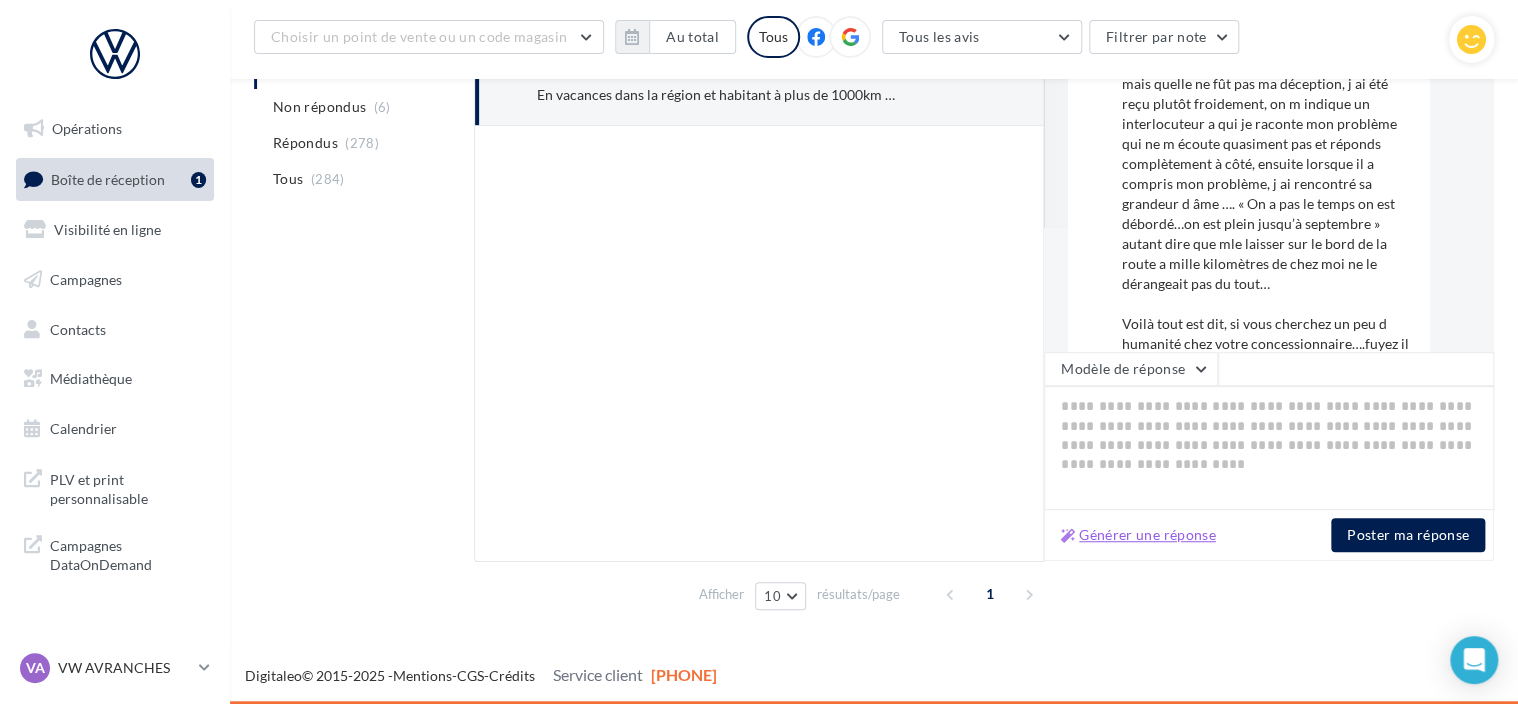 click on "Générer une réponse" at bounding box center [1138, 535] 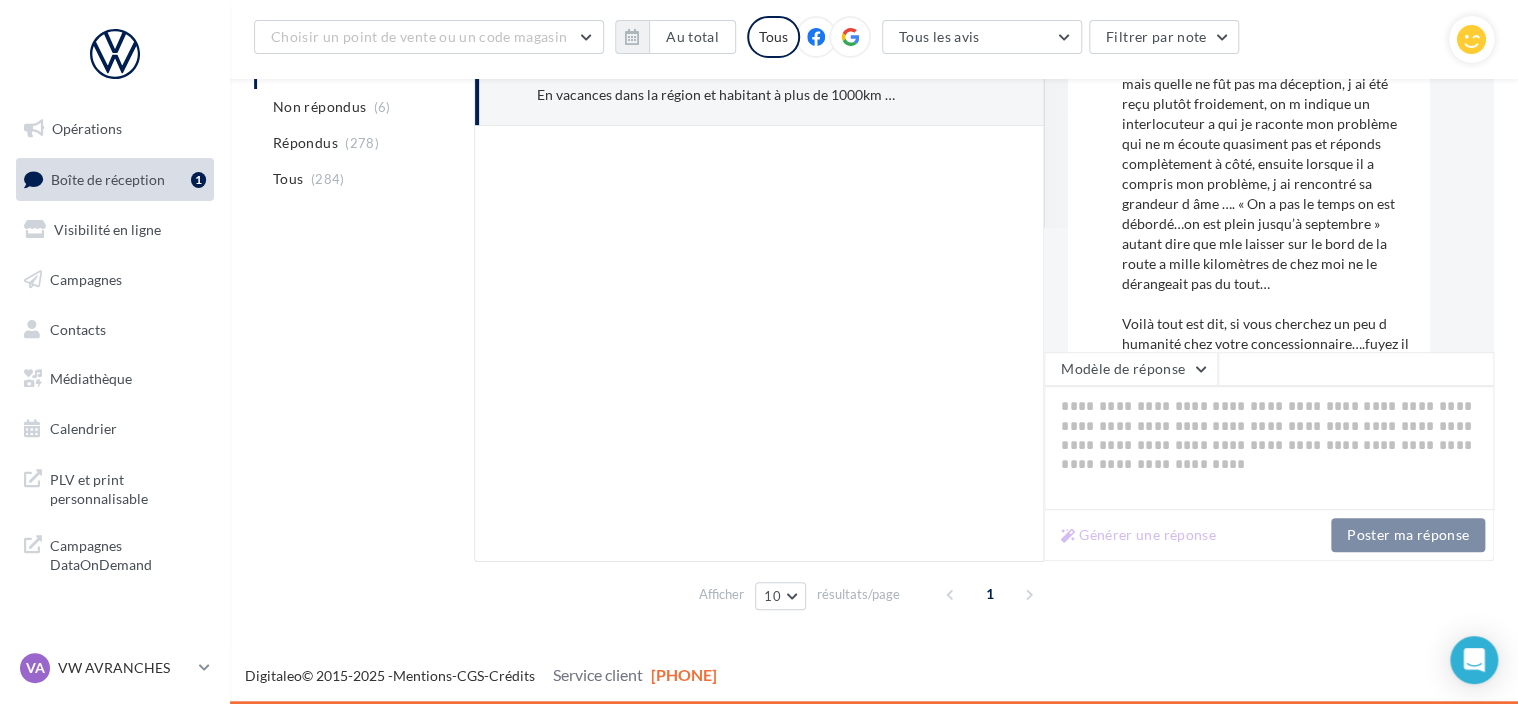 type on "**********" 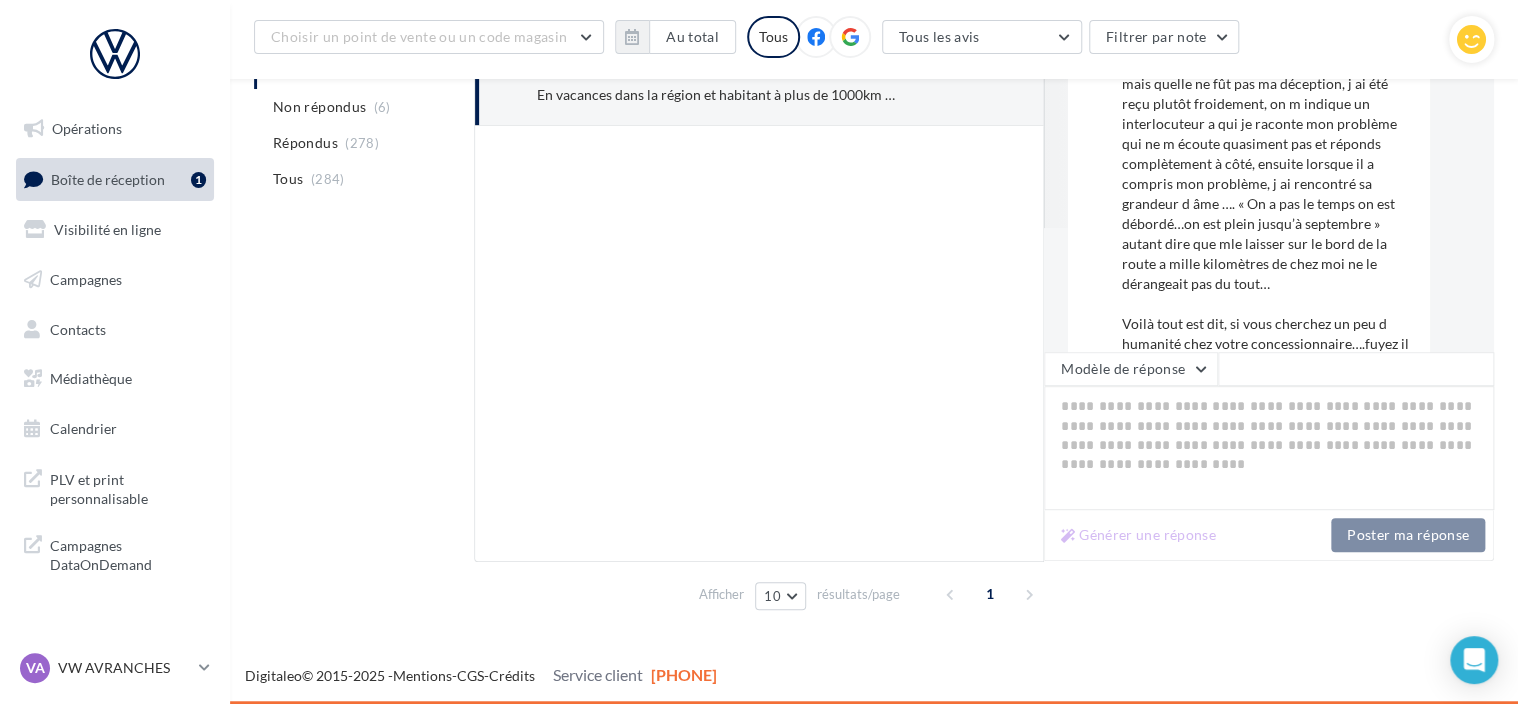 type on "**********" 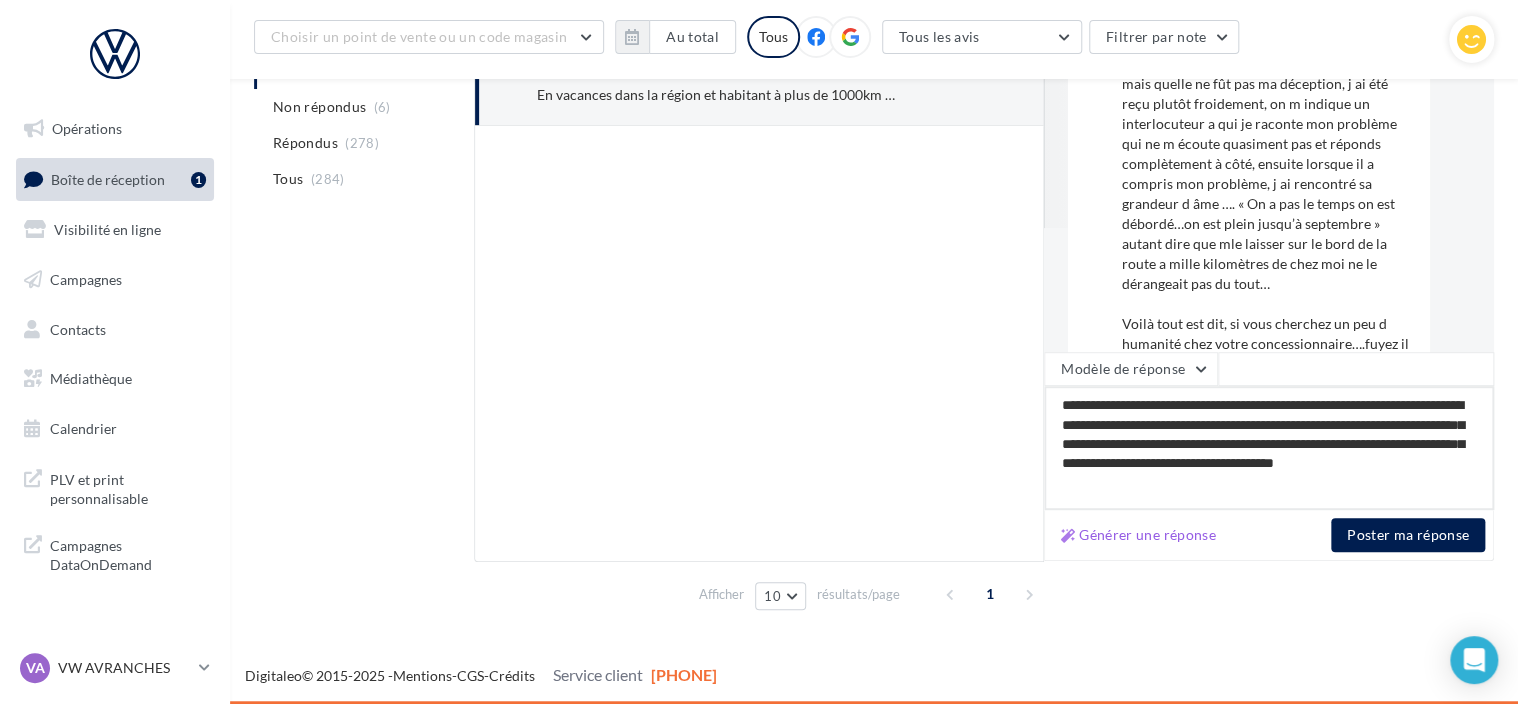 drag, startPoint x: 1146, startPoint y: 404, endPoint x: 1040, endPoint y: 396, distance: 106.30146 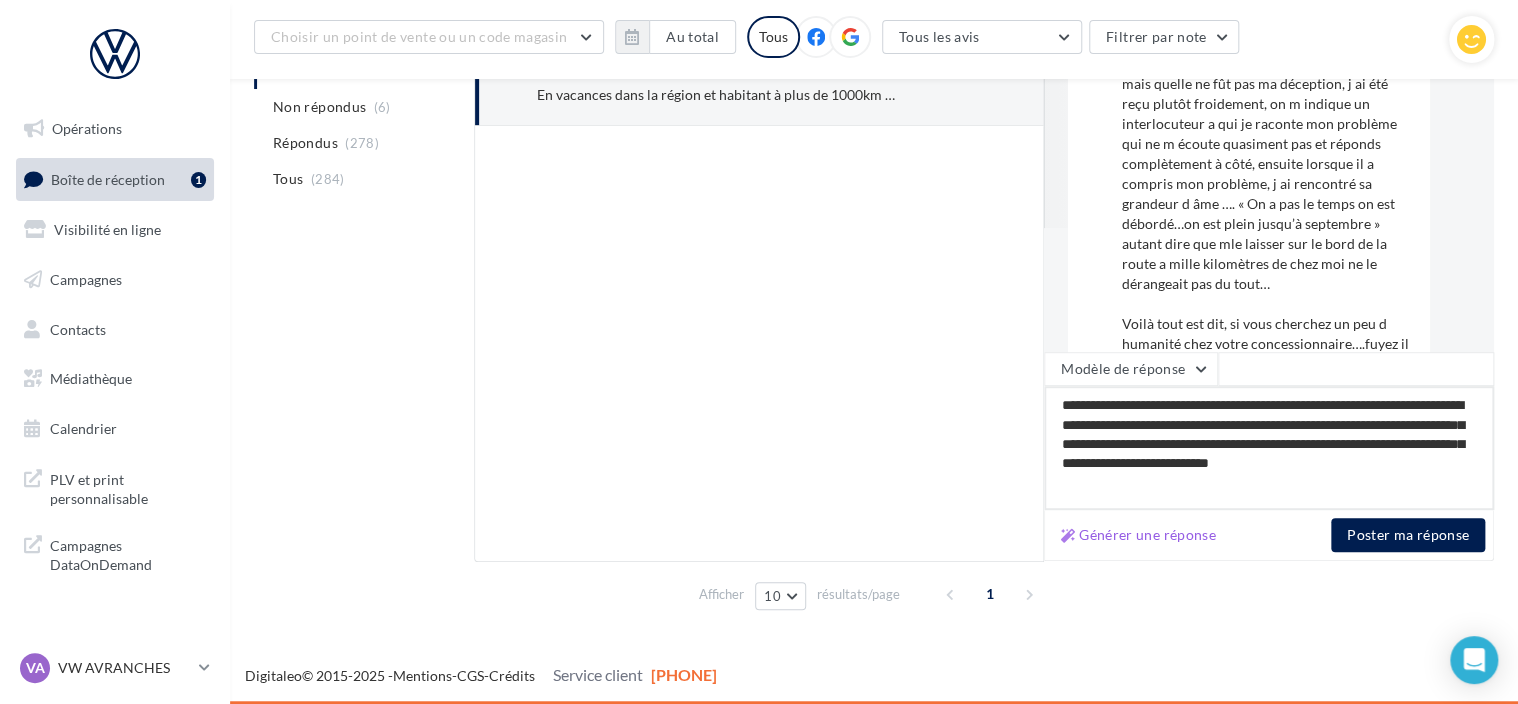 type on "**********" 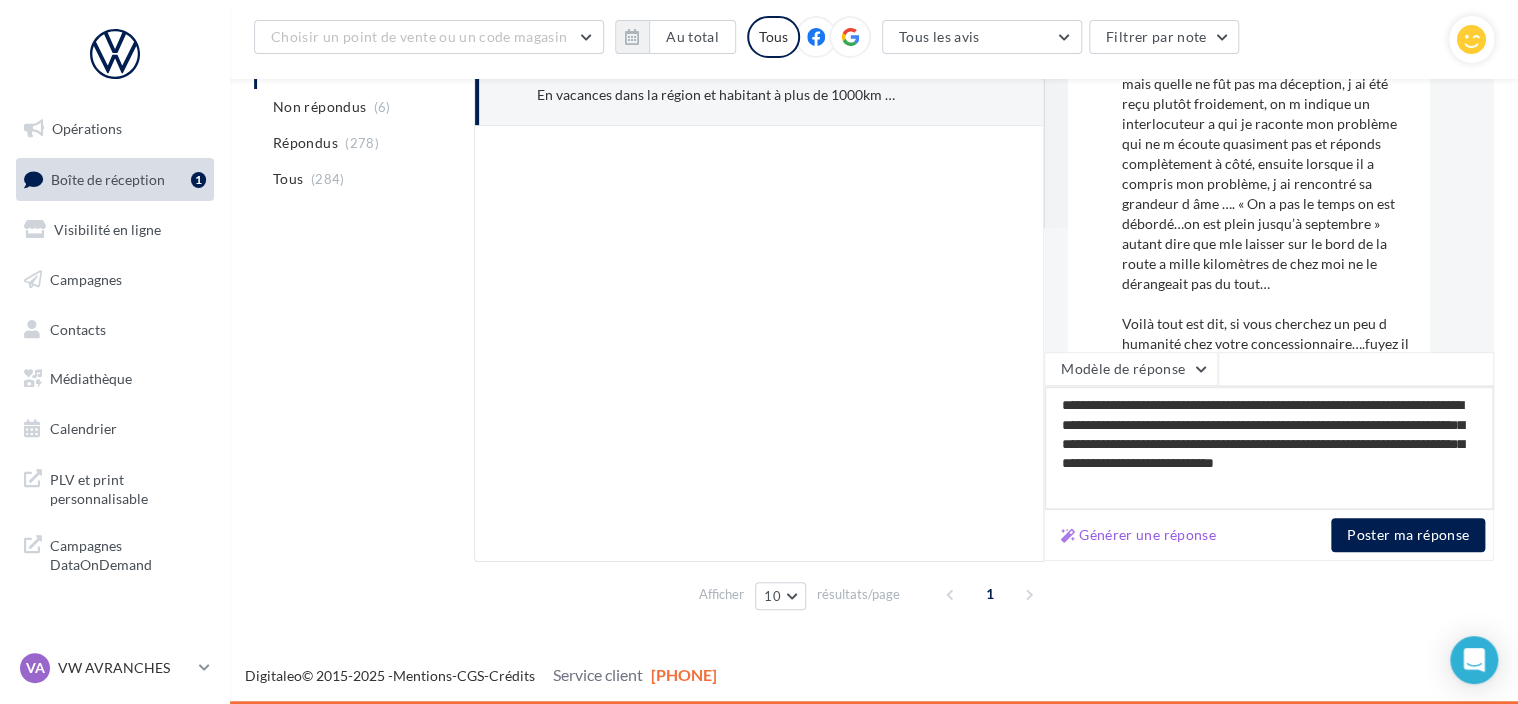 type on "**********" 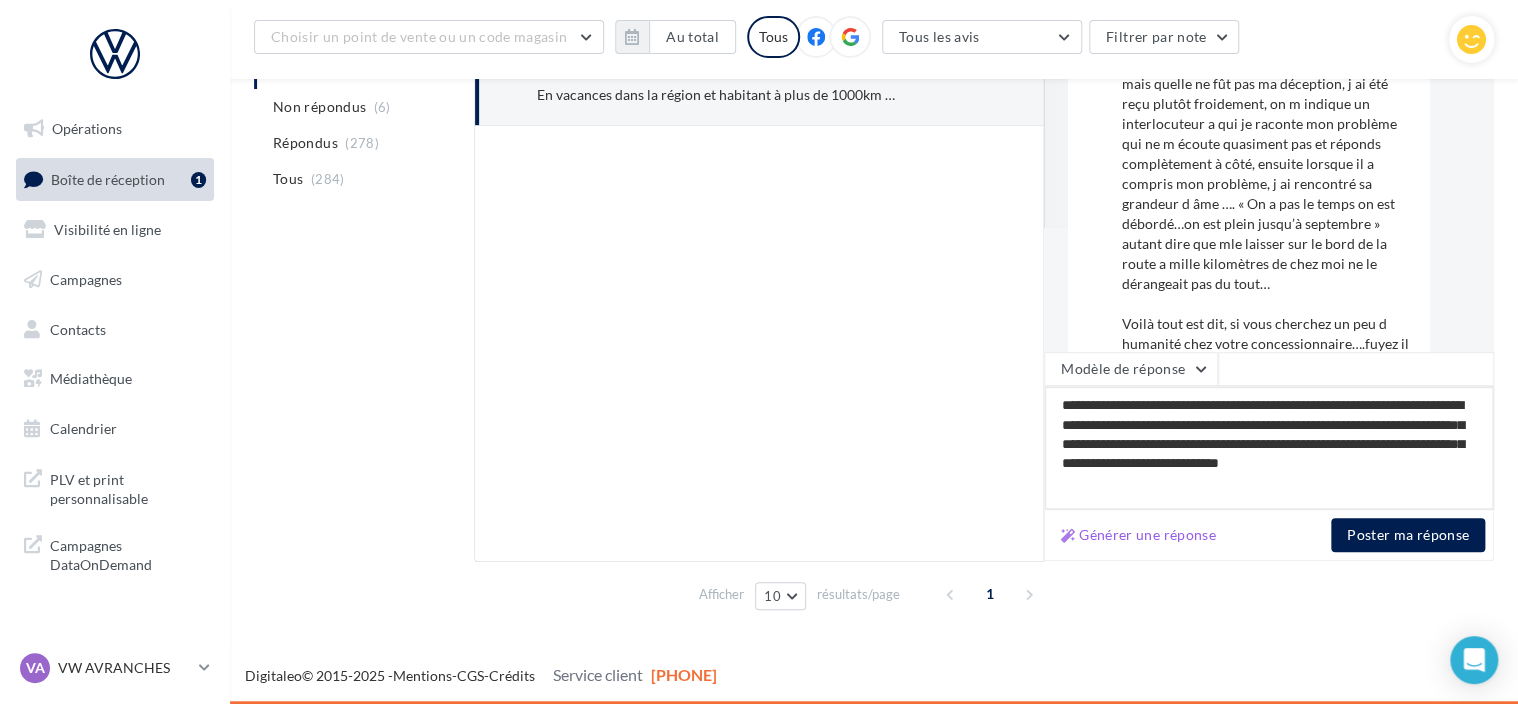 type on "**********" 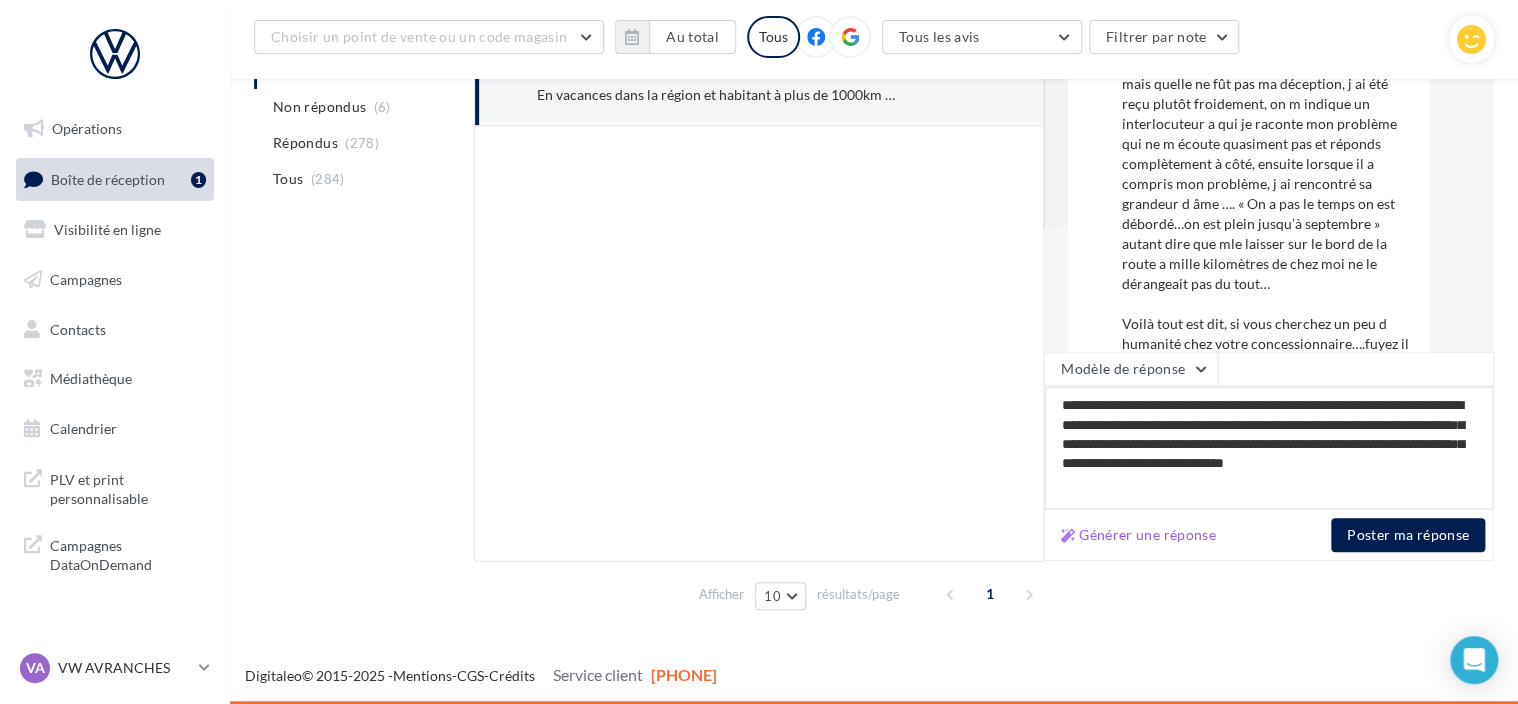 type on "**********" 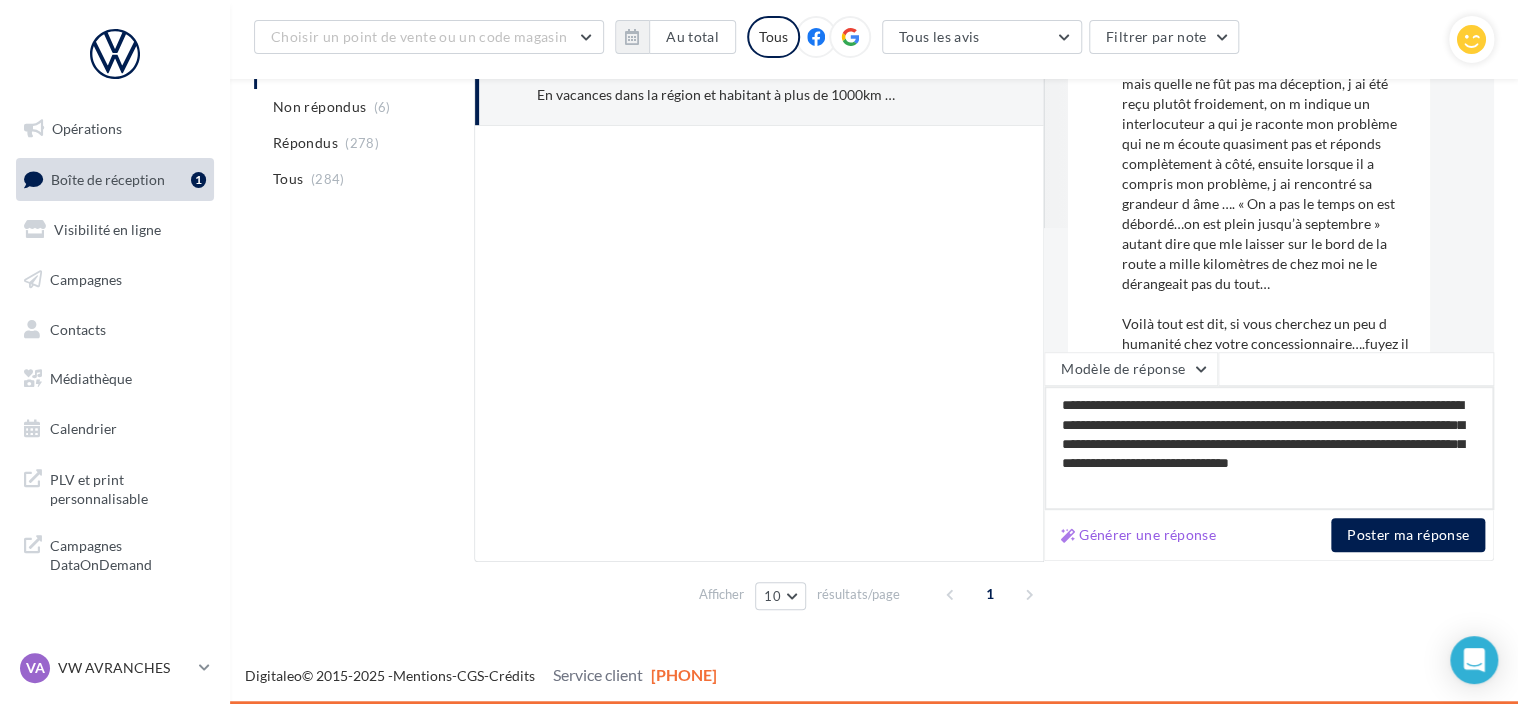 type on "**********" 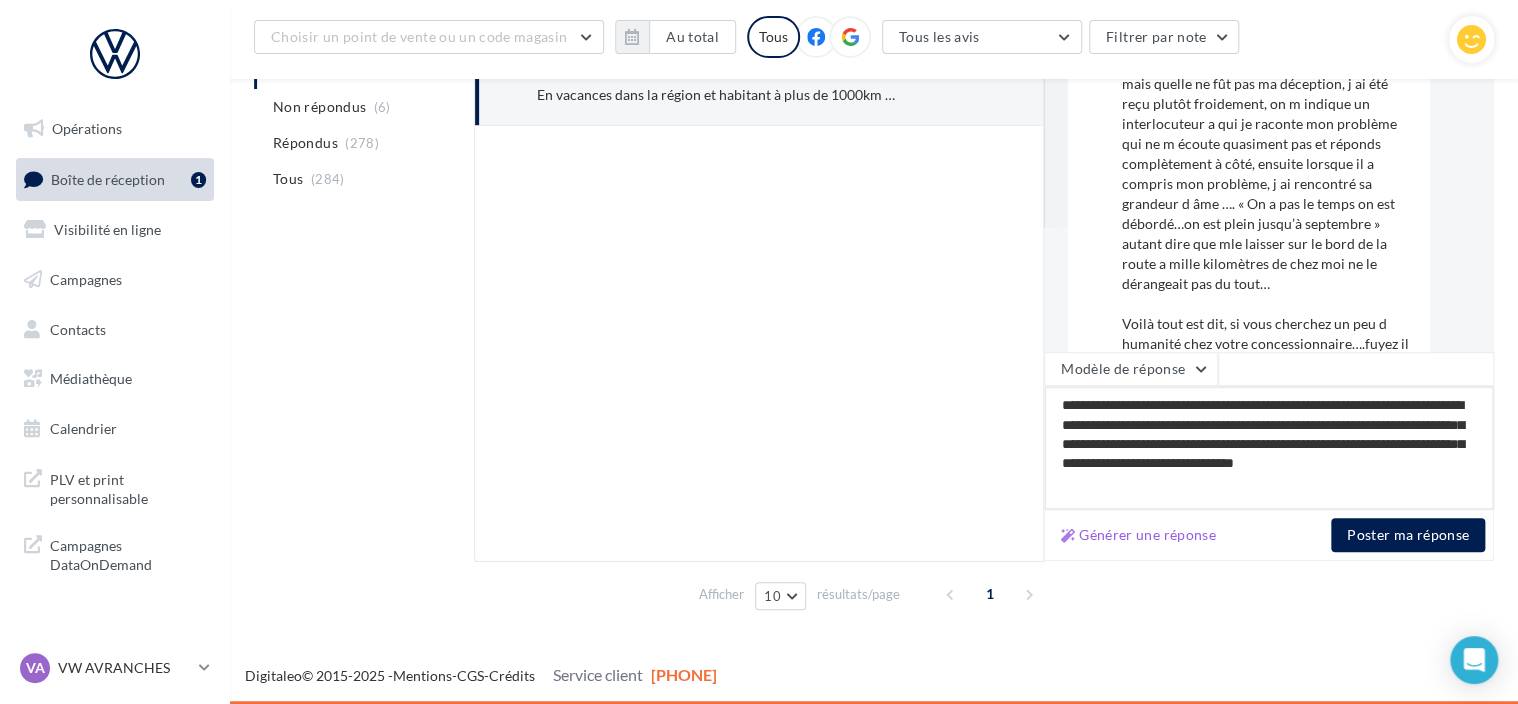 type on "**********" 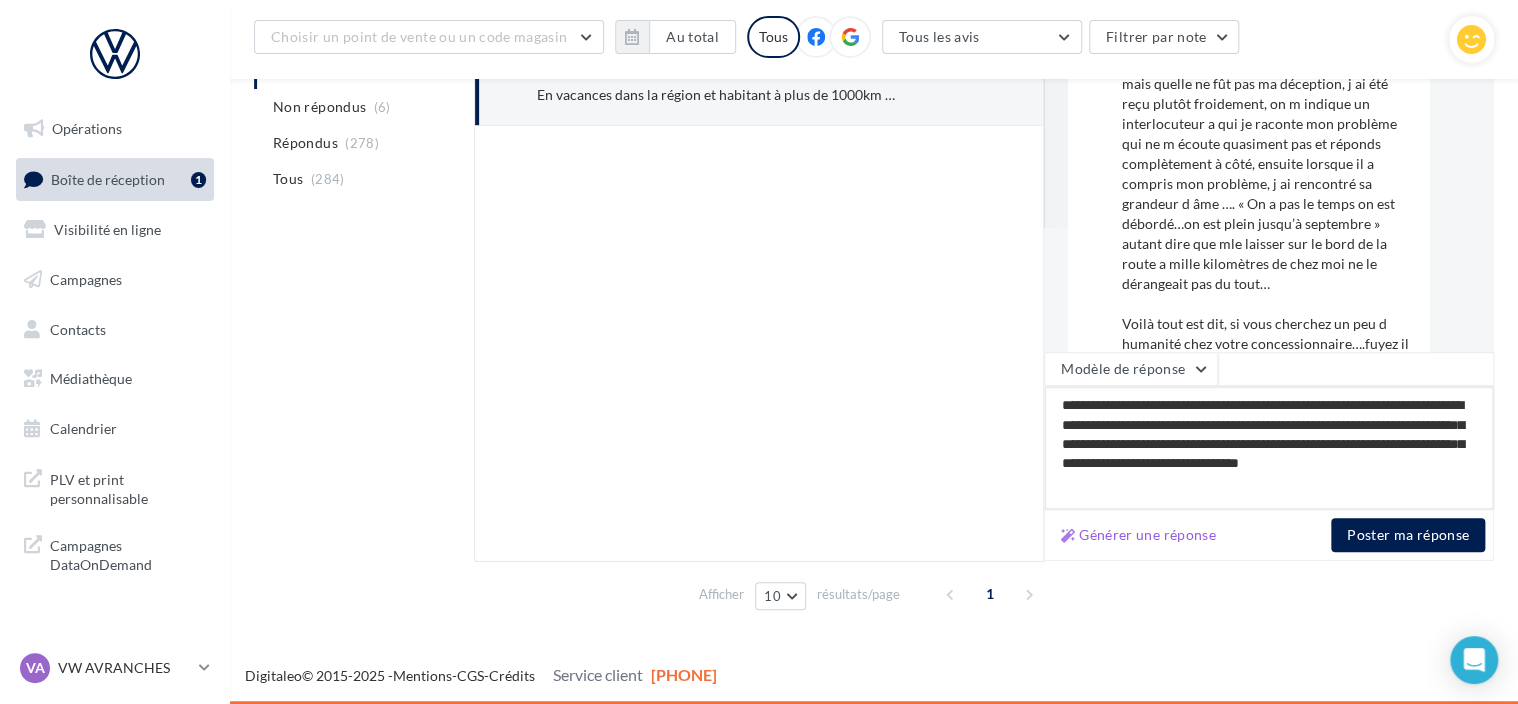 type on "**********" 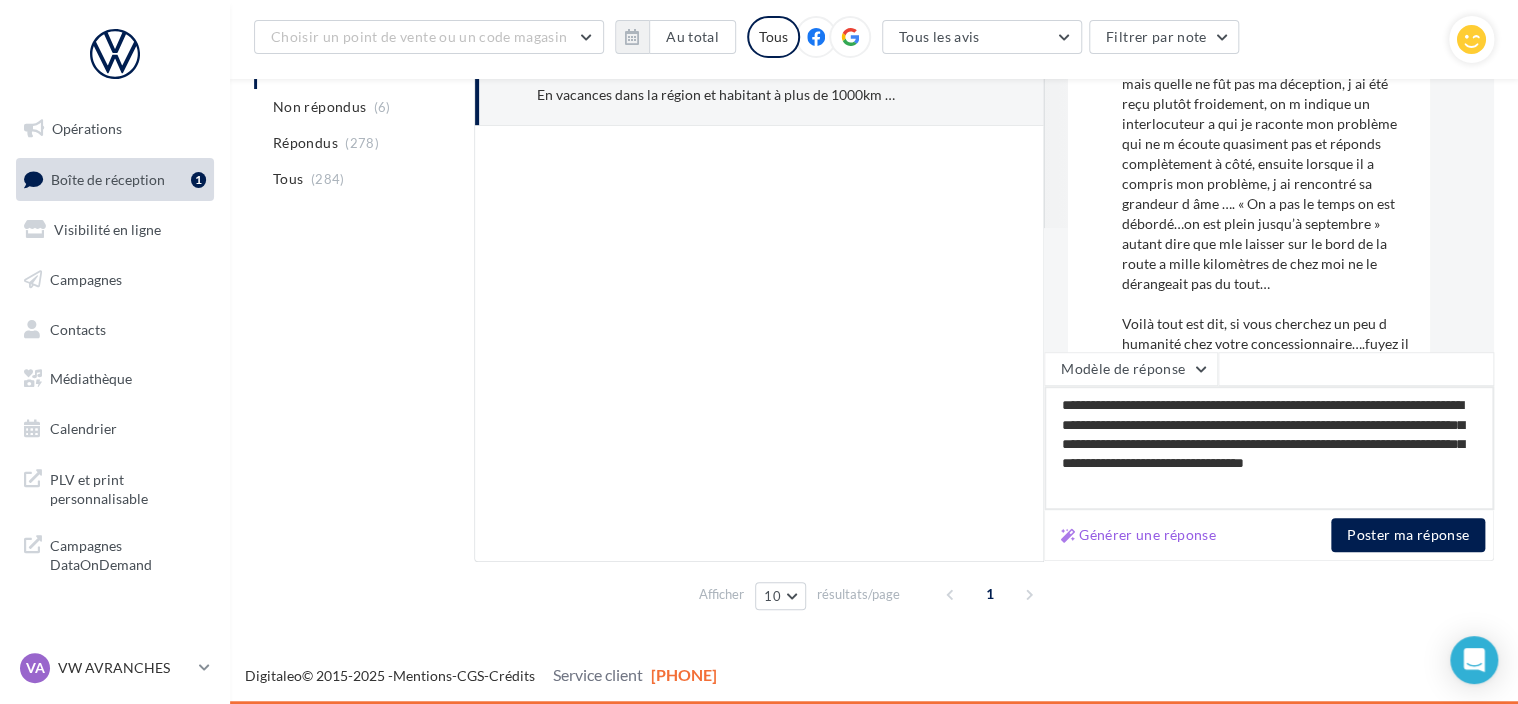 type on "**********" 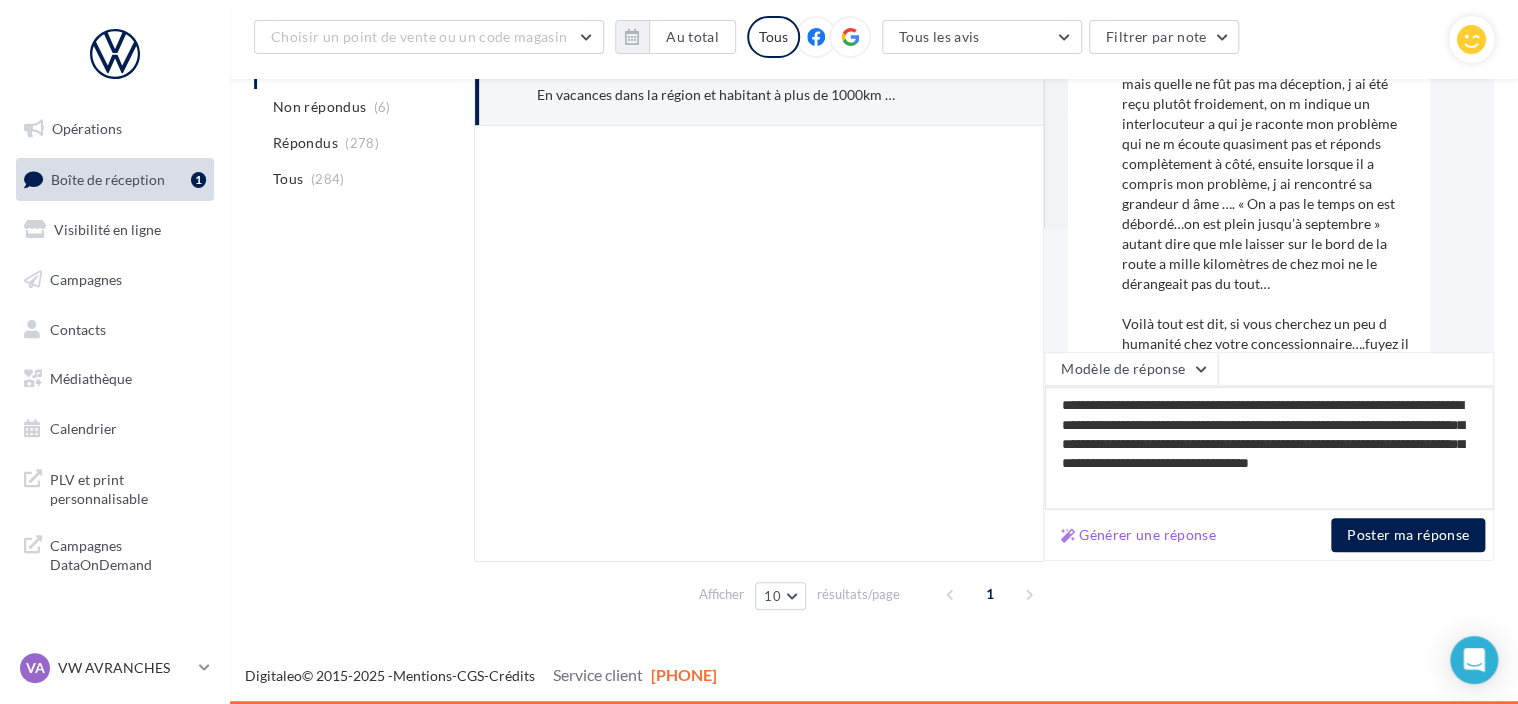type on "**********" 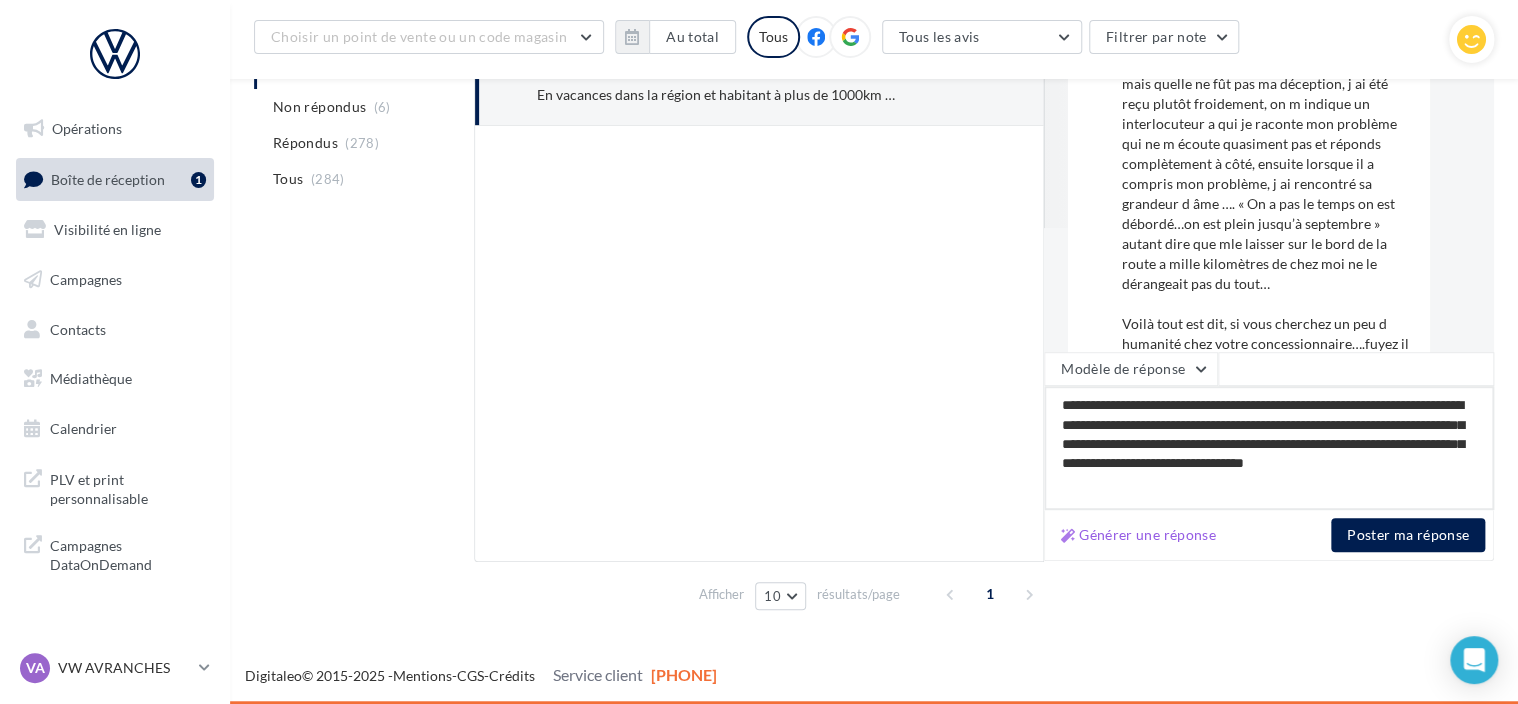 type on "**********" 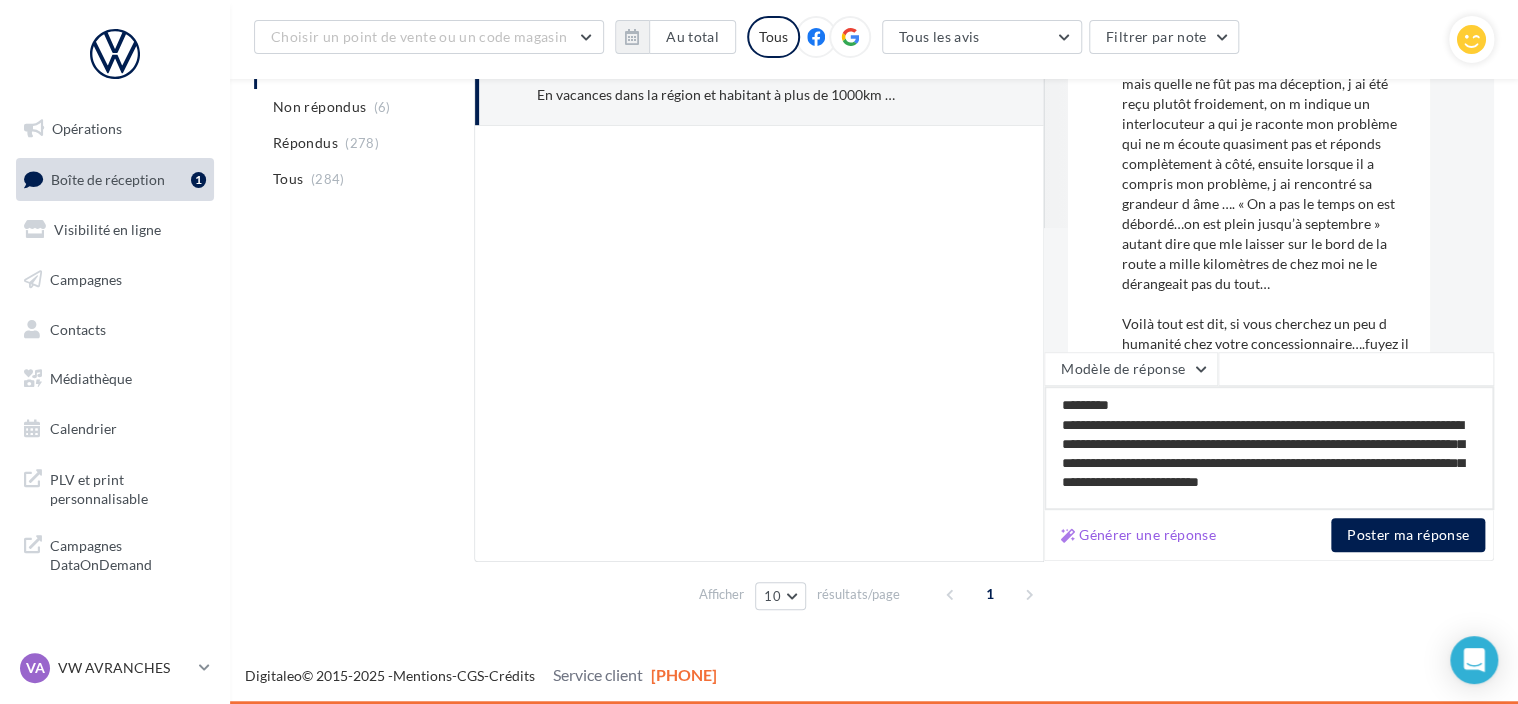 scroll, scrollTop: 10, scrollLeft: 0, axis: vertical 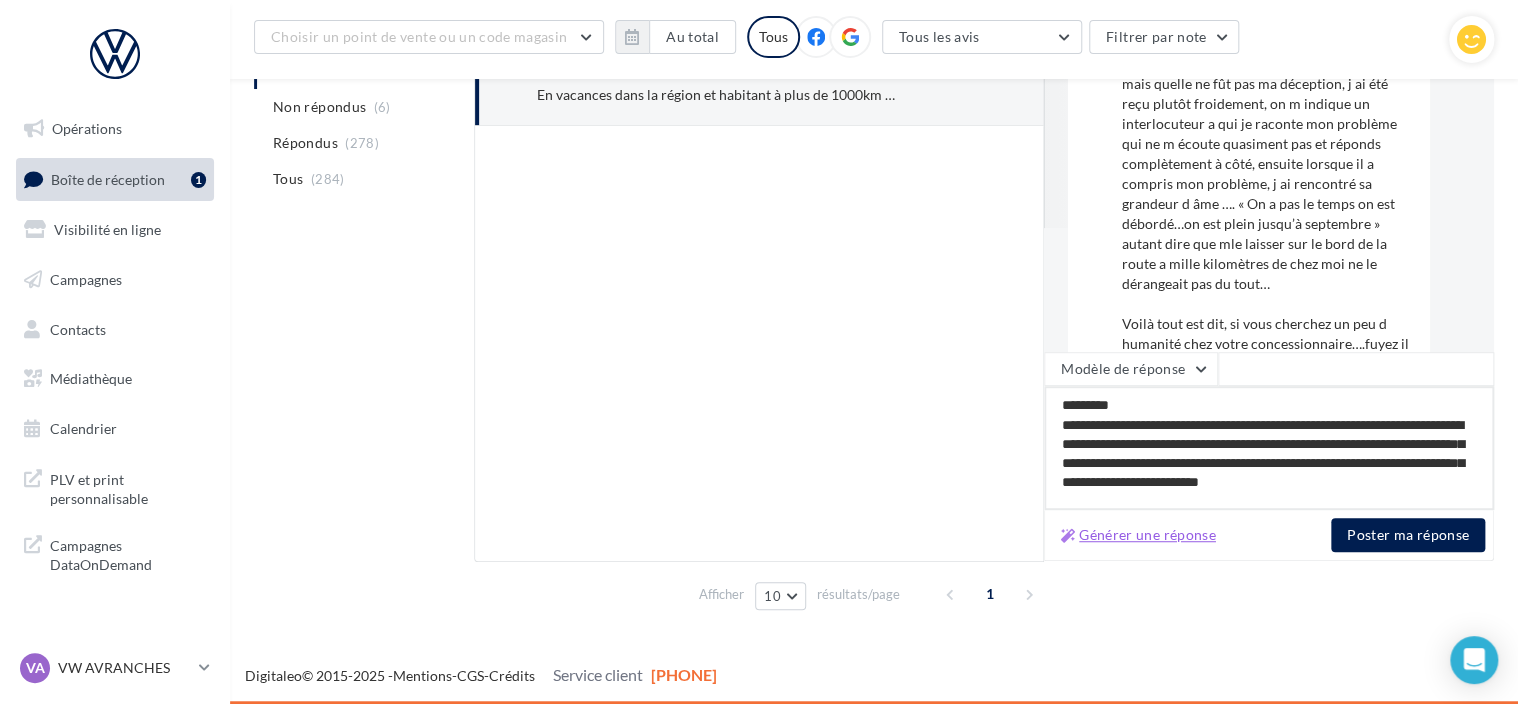 type on "**********" 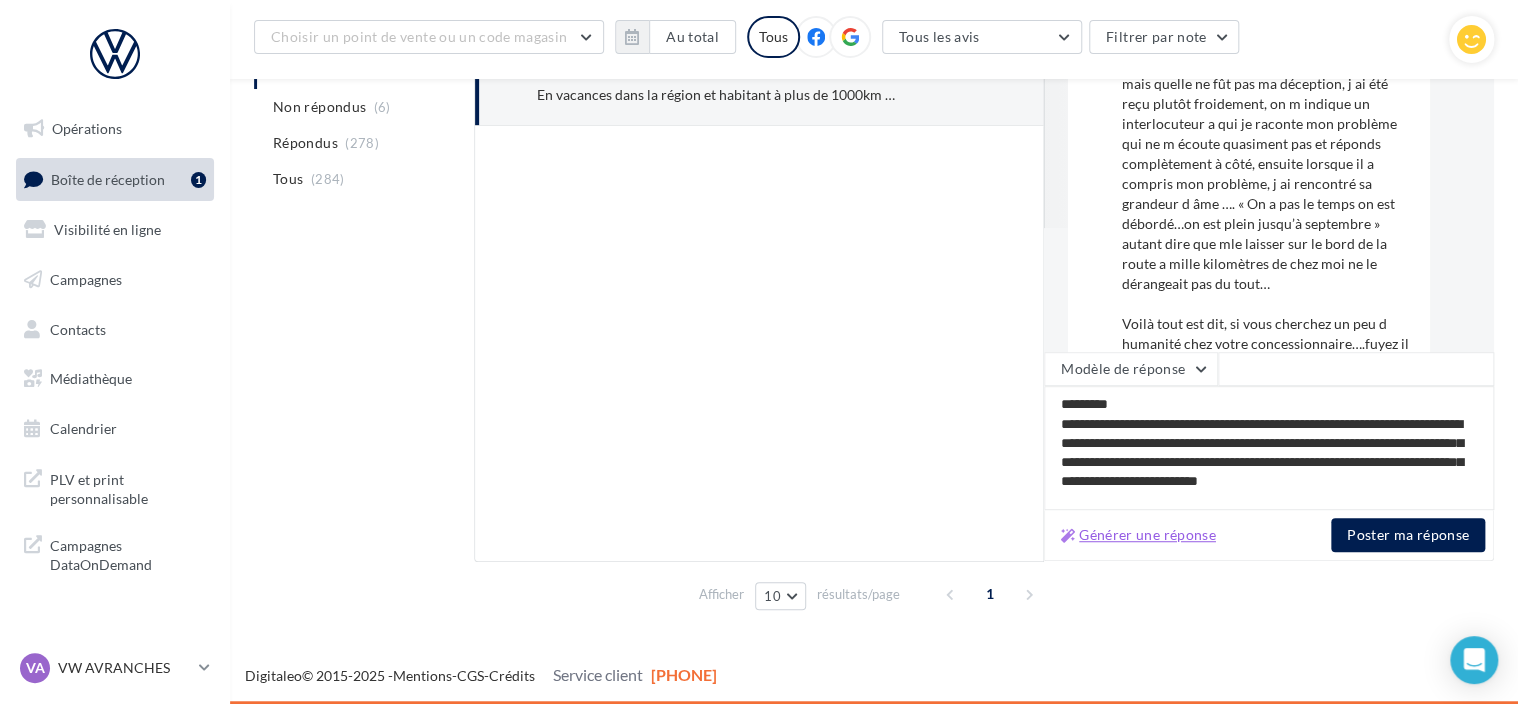 scroll, scrollTop: 8, scrollLeft: 0, axis: vertical 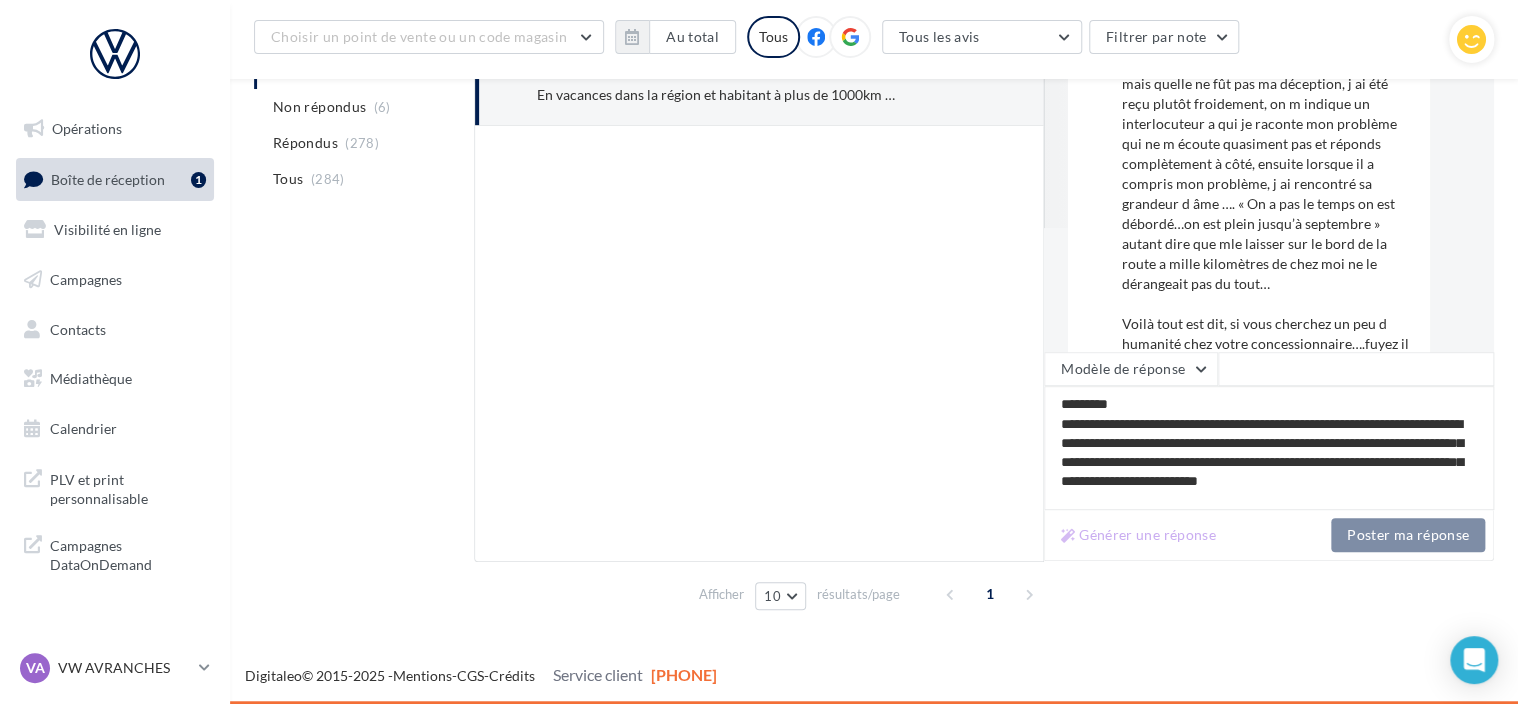type on "**********" 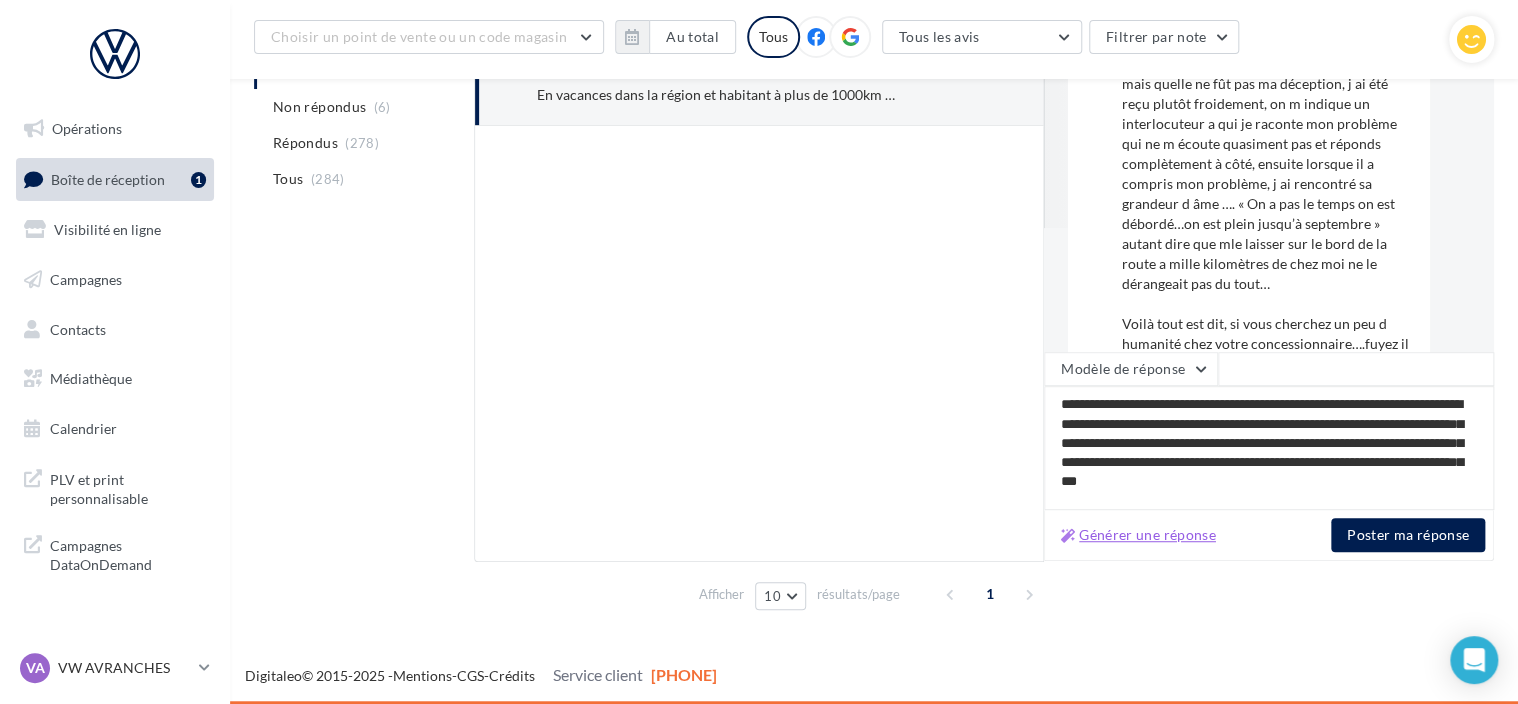 click on "Générer une réponse" at bounding box center [1138, 535] 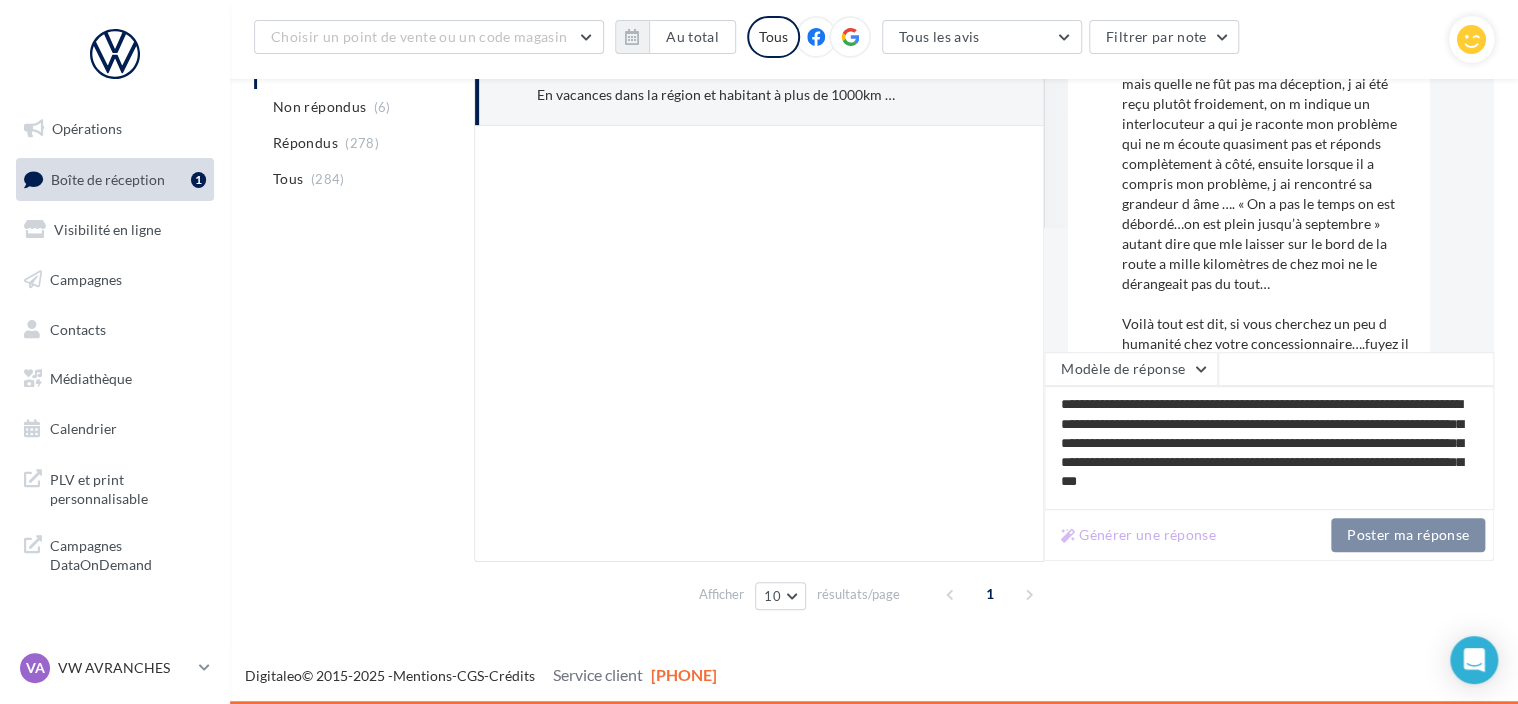 type on "**********" 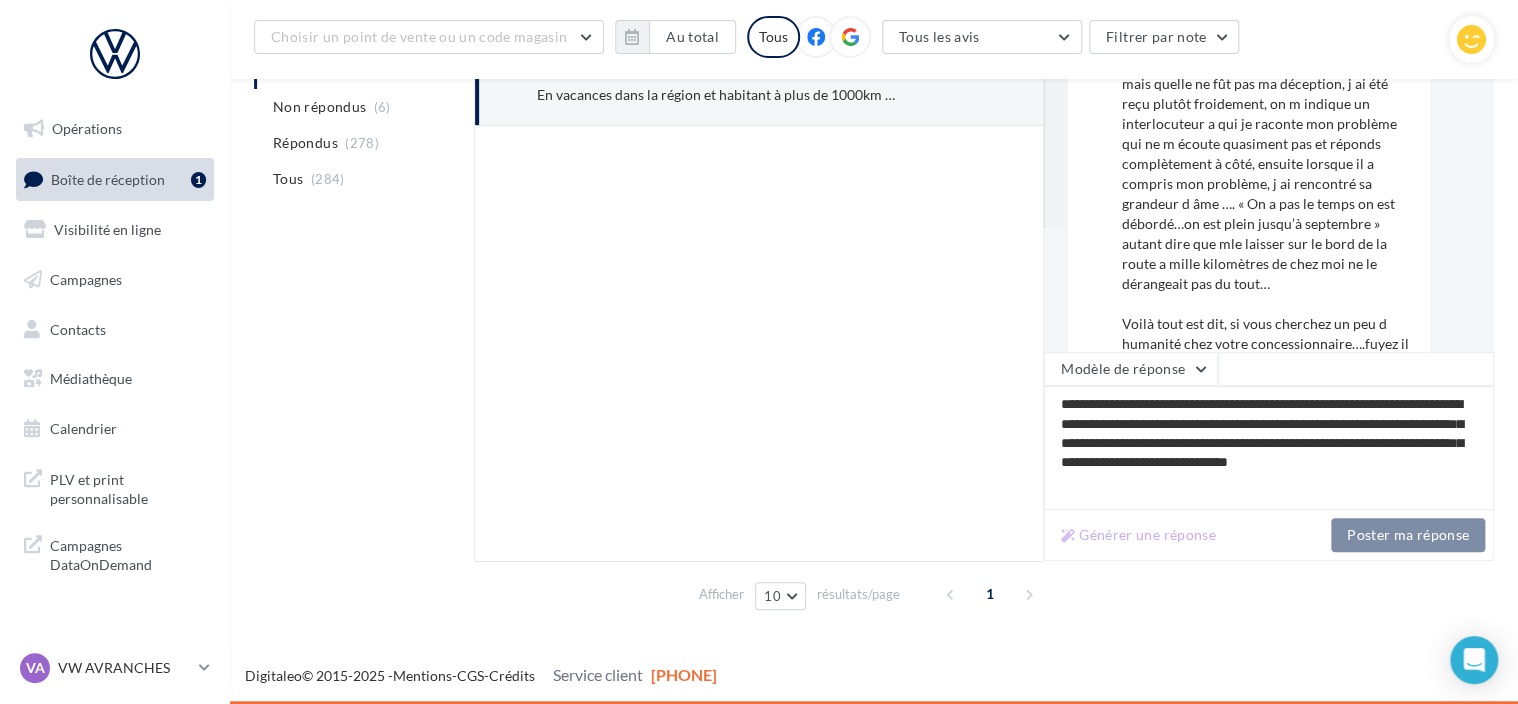 scroll, scrollTop: 0, scrollLeft: 0, axis: both 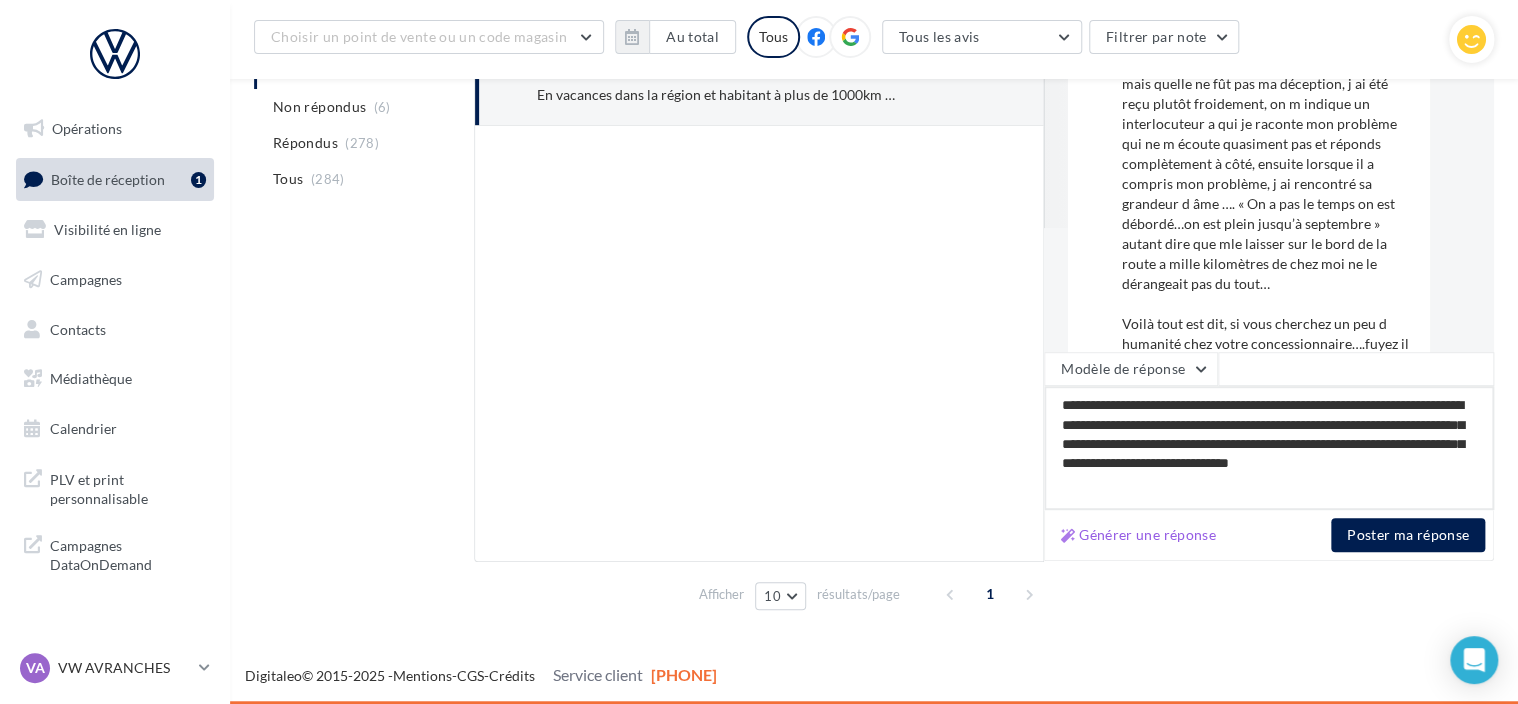 drag, startPoint x: 1259, startPoint y: 486, endPoint x: 1039, endPoint y: 405, distance: 234.43762 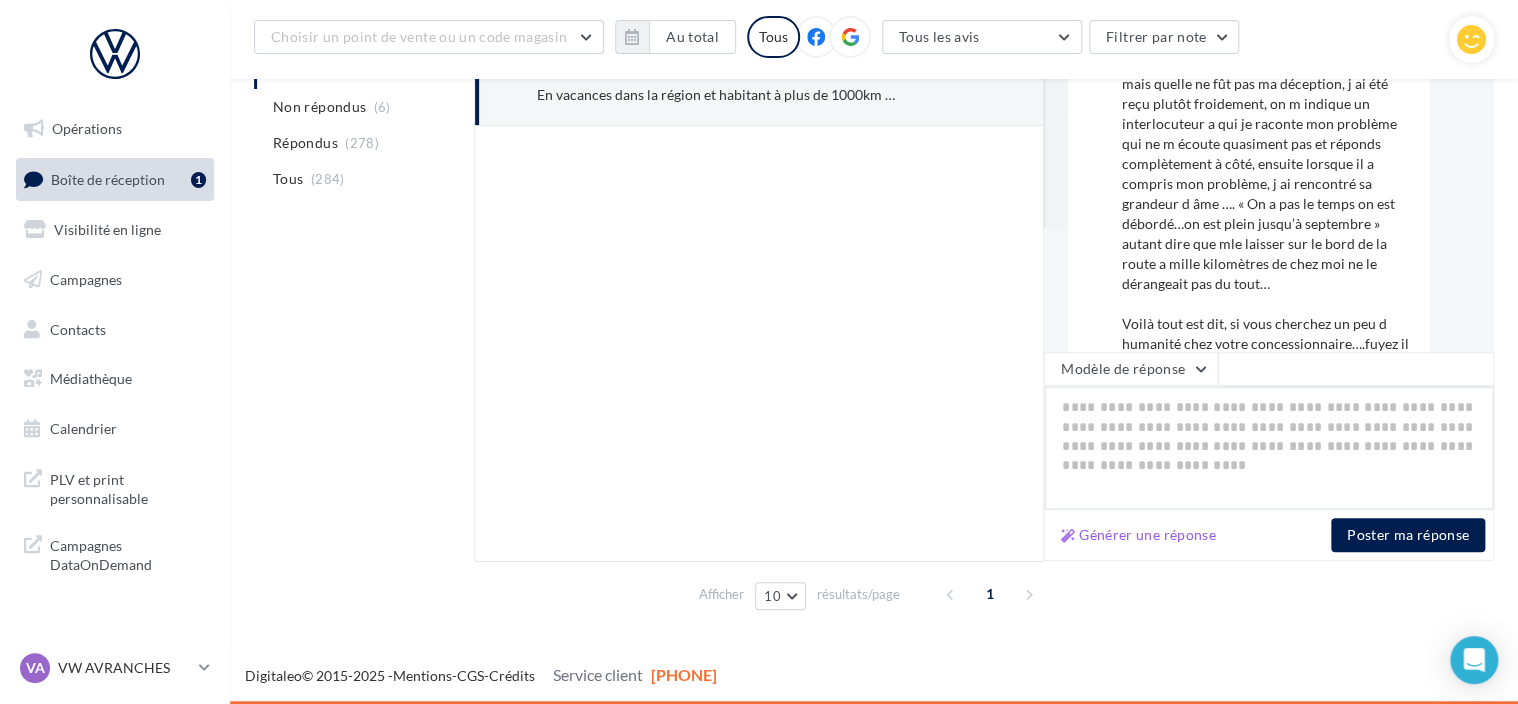 type 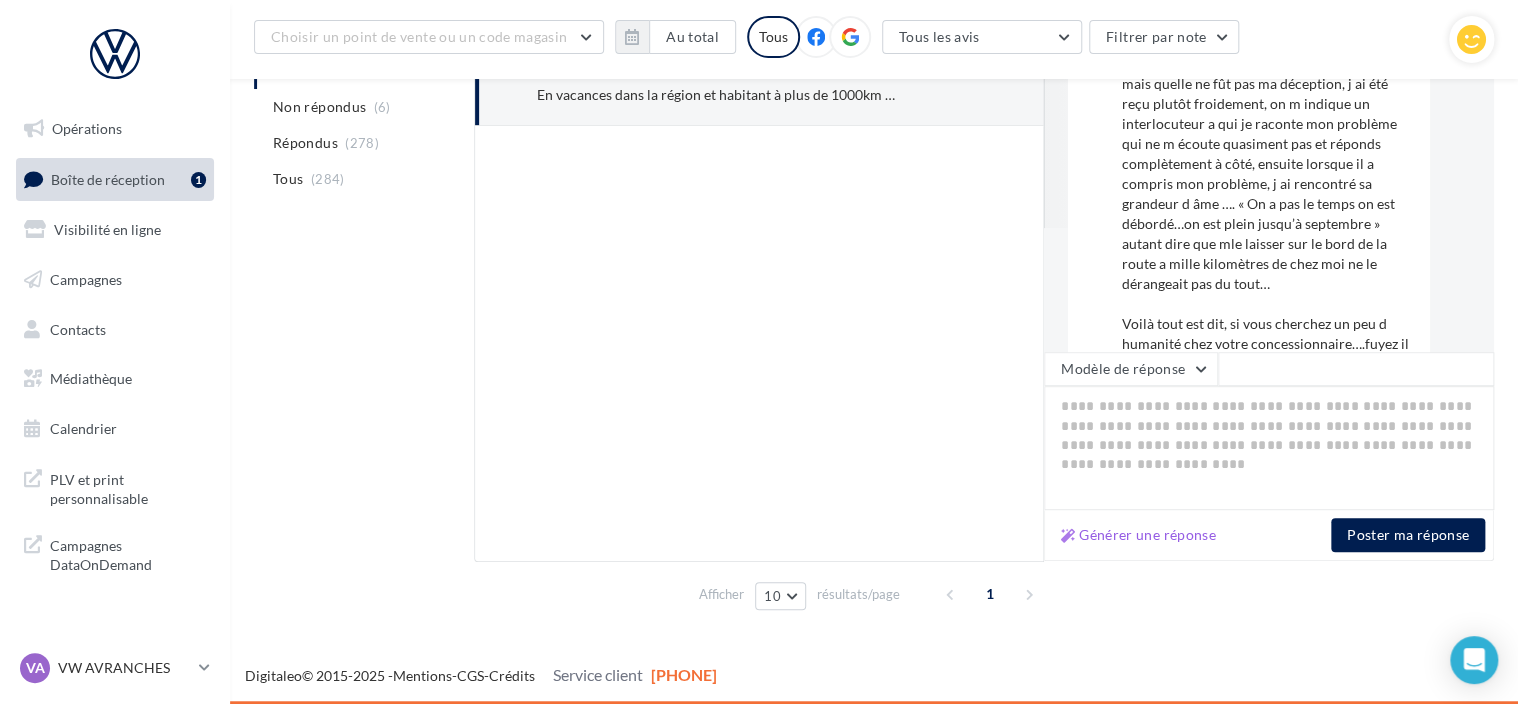 click at bounding box center (759, 344) 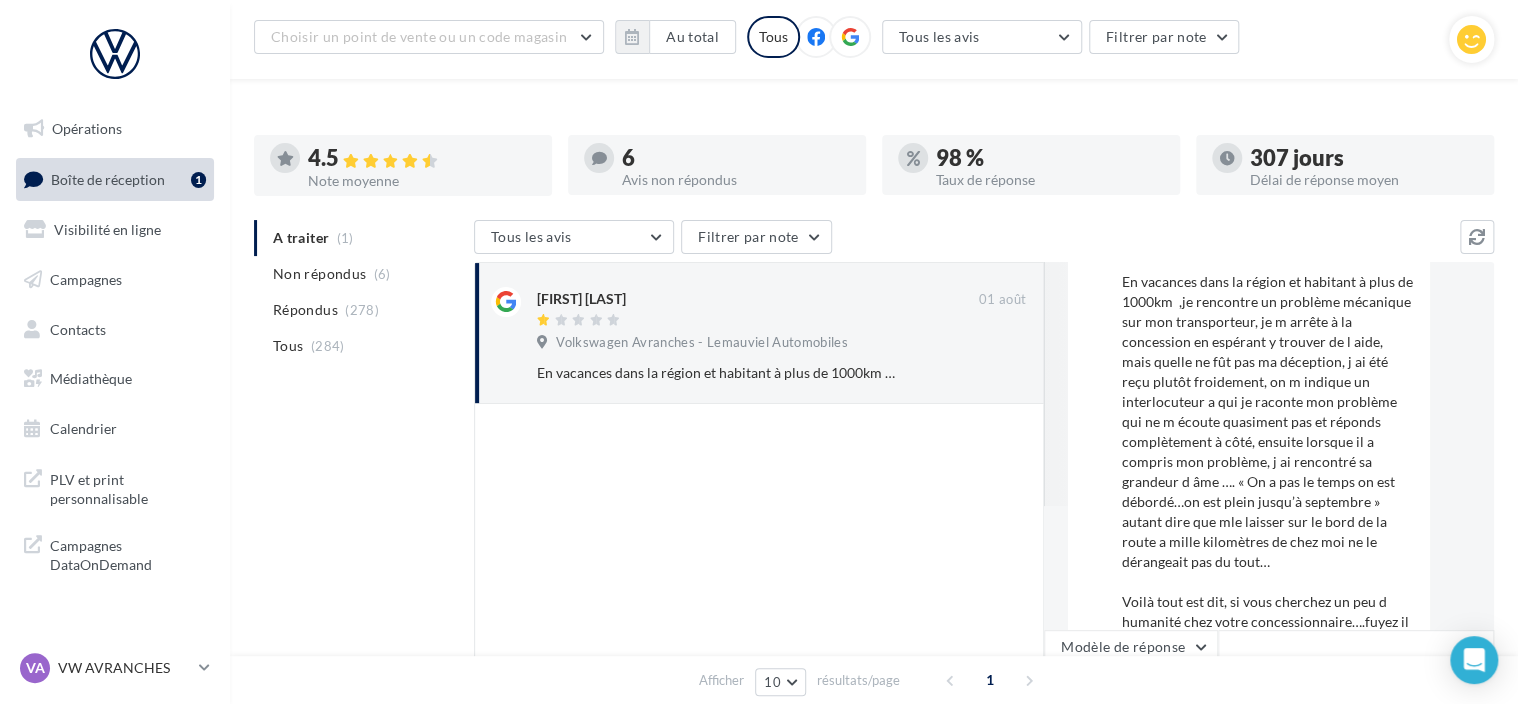 scroll, scrollTop: 138, scrollLeft: 0, axis: vertical 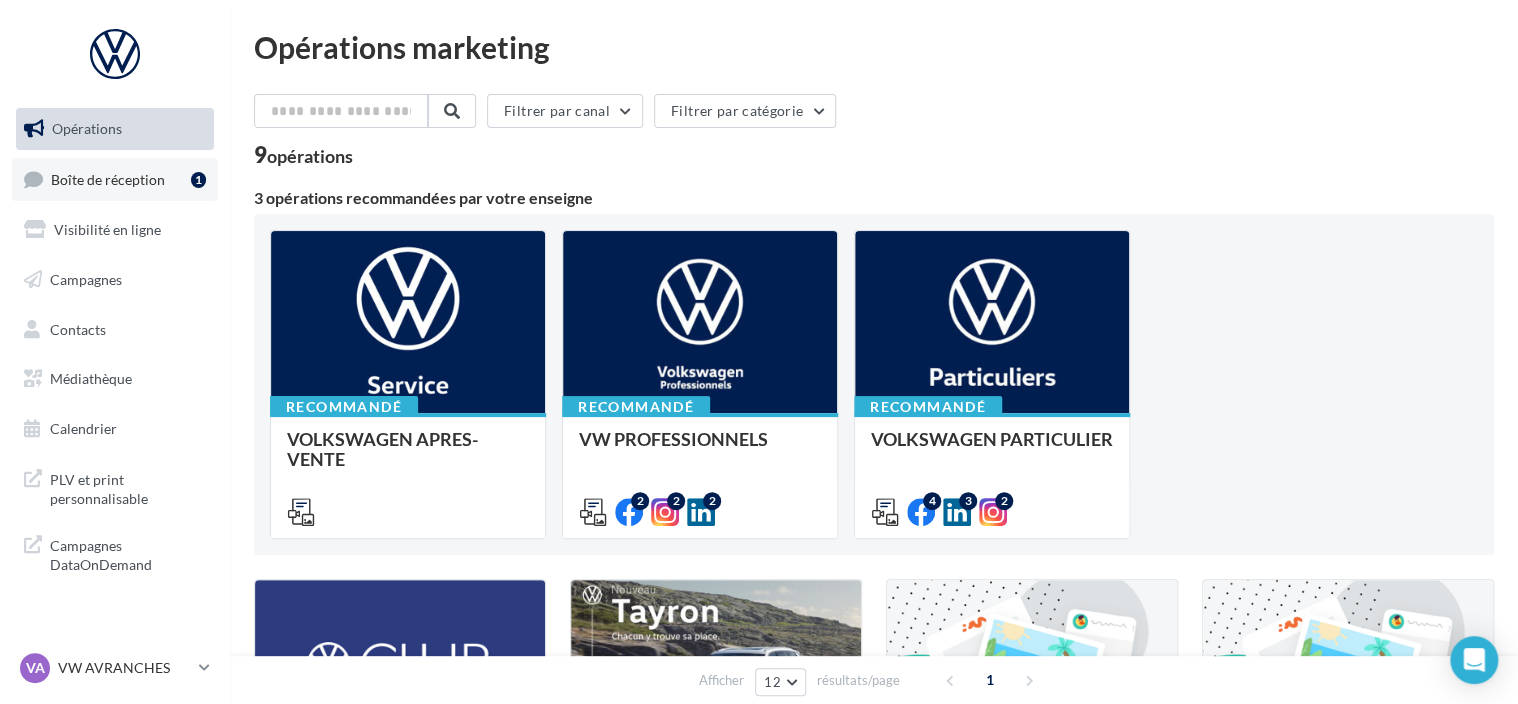 click on "1" at bounding box center [202, 179] 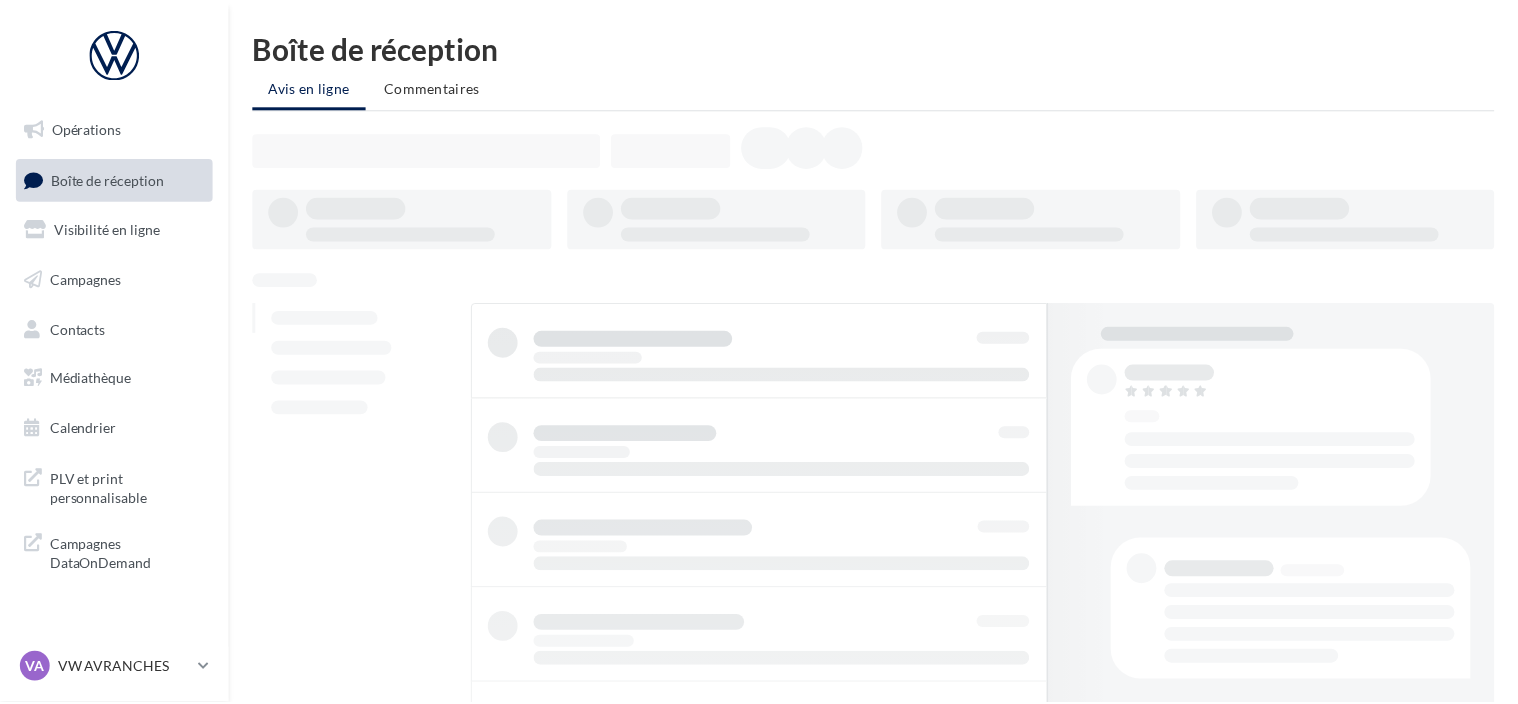 scroll, scrollTop: 0, scrollLeft: 0, axis: both 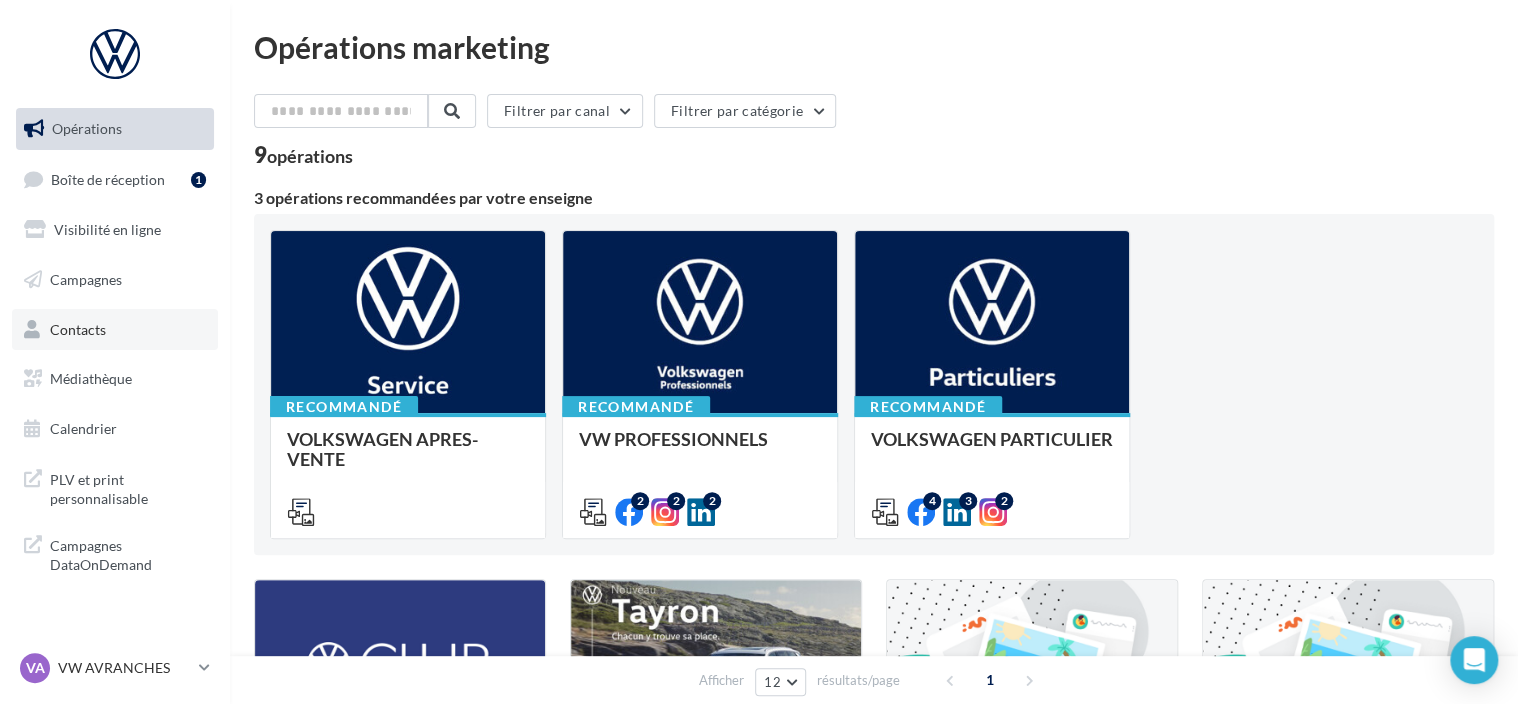 click on "Contacts" at bounding box center [115, 330] 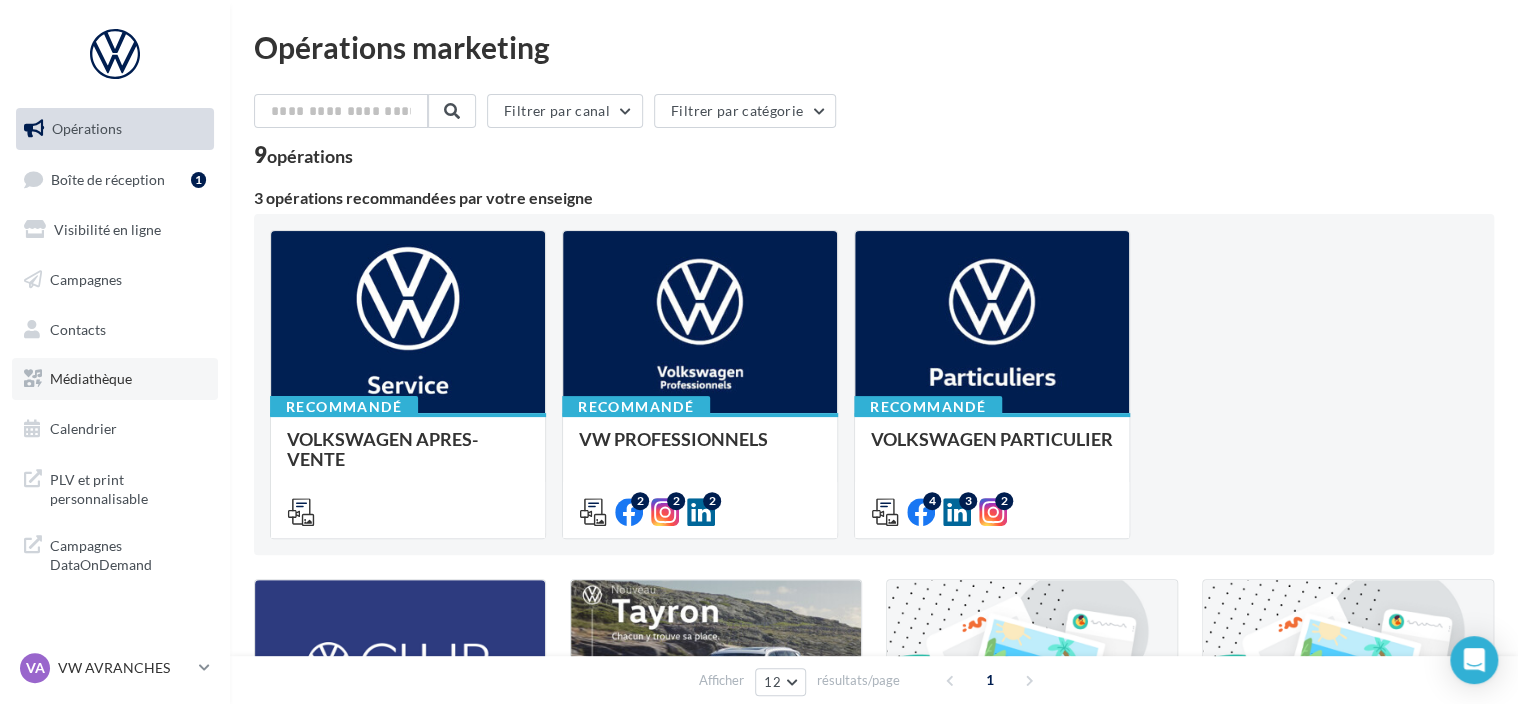 click on "Médiathèque" at bounding box center (115, 379) 